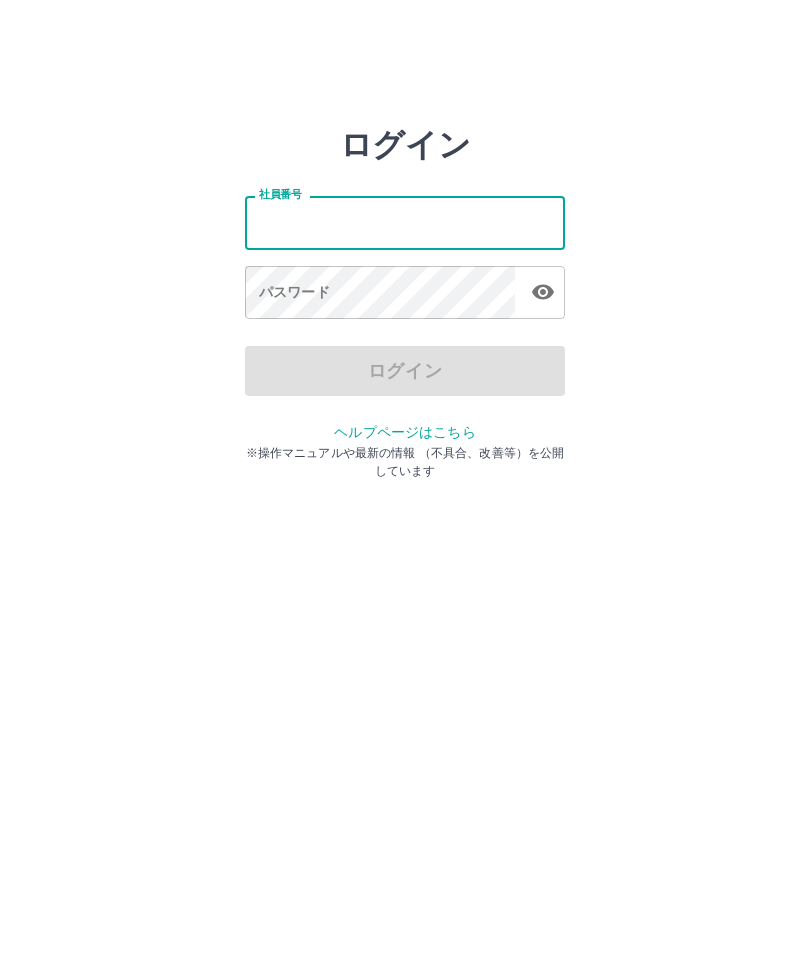 scroll, scrollTop: 0, scrollLeft: 0, axis: both 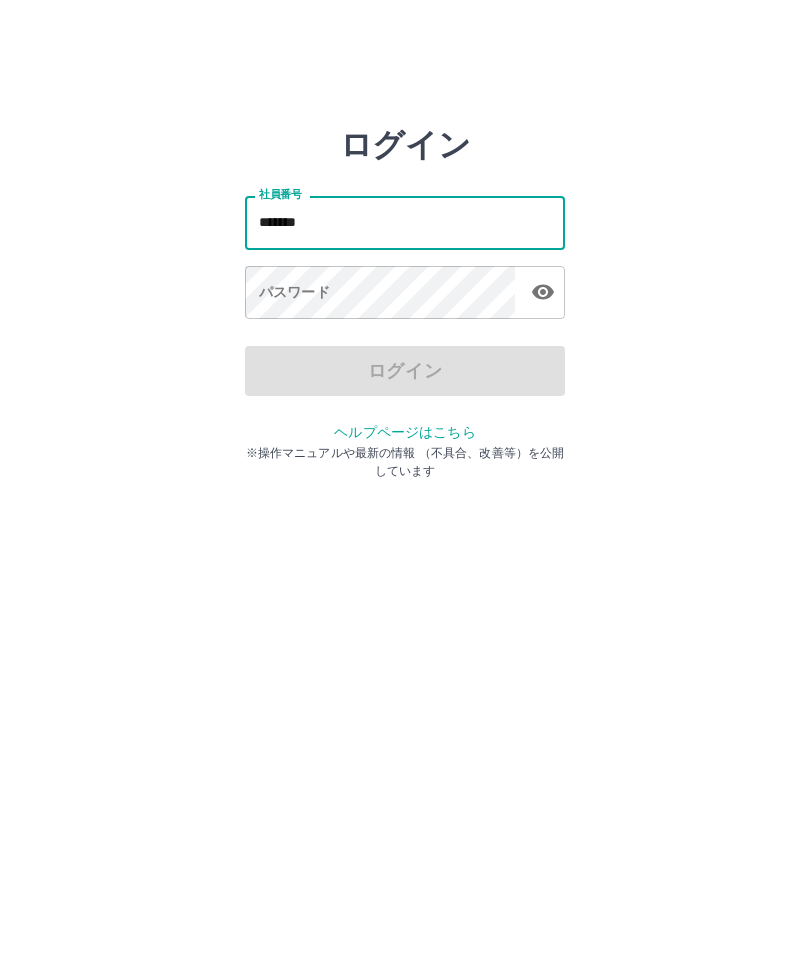 type on "*******" 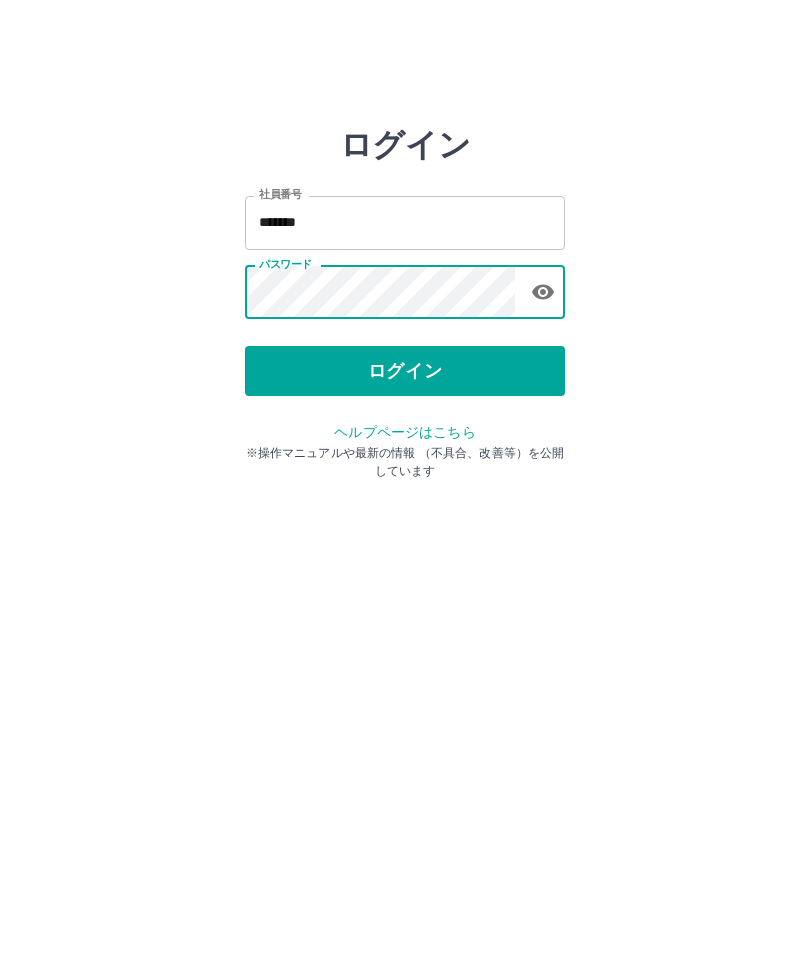 click on "ログイン" at bounding box center (405, 371) 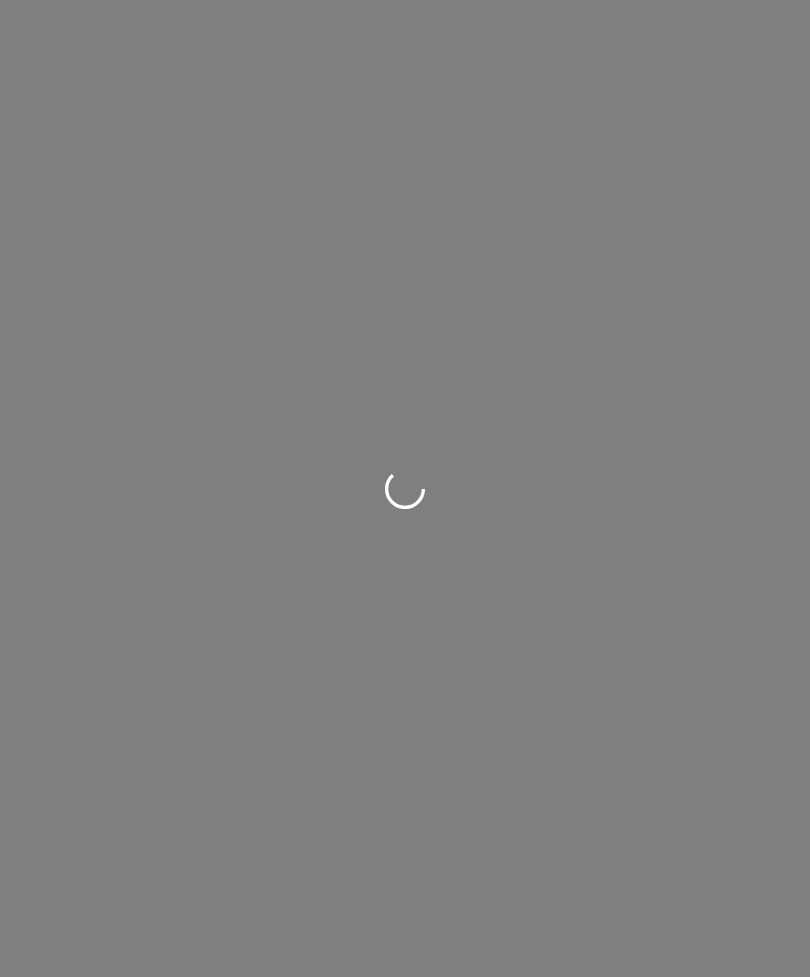 scroll, scrollTop: 0, scrollLeft: 0, axis: both 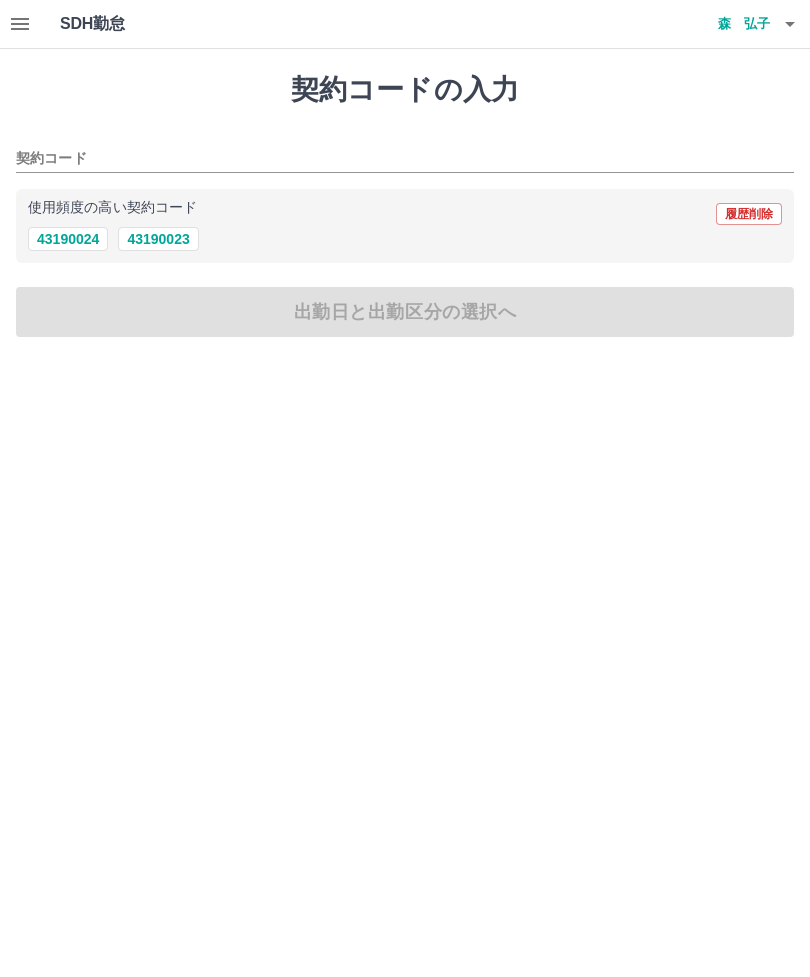 click on "43190023" at bounding box center (158, 239) 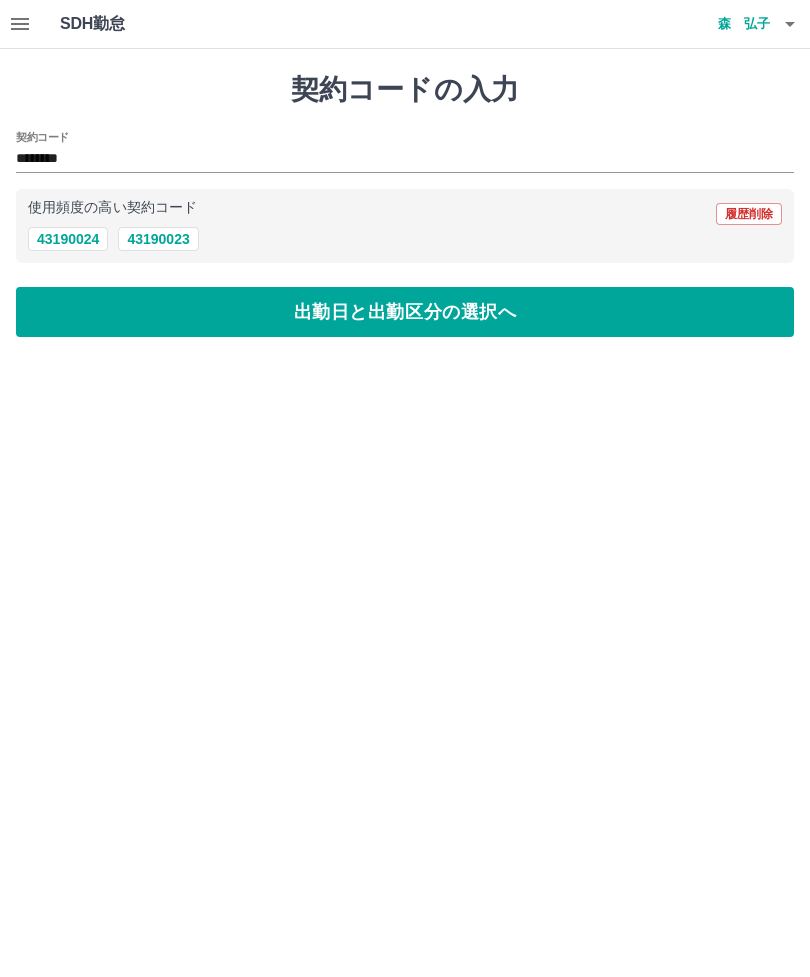click on "出勤日と出勤区分の選択へ" at bounding box center (405, 312) 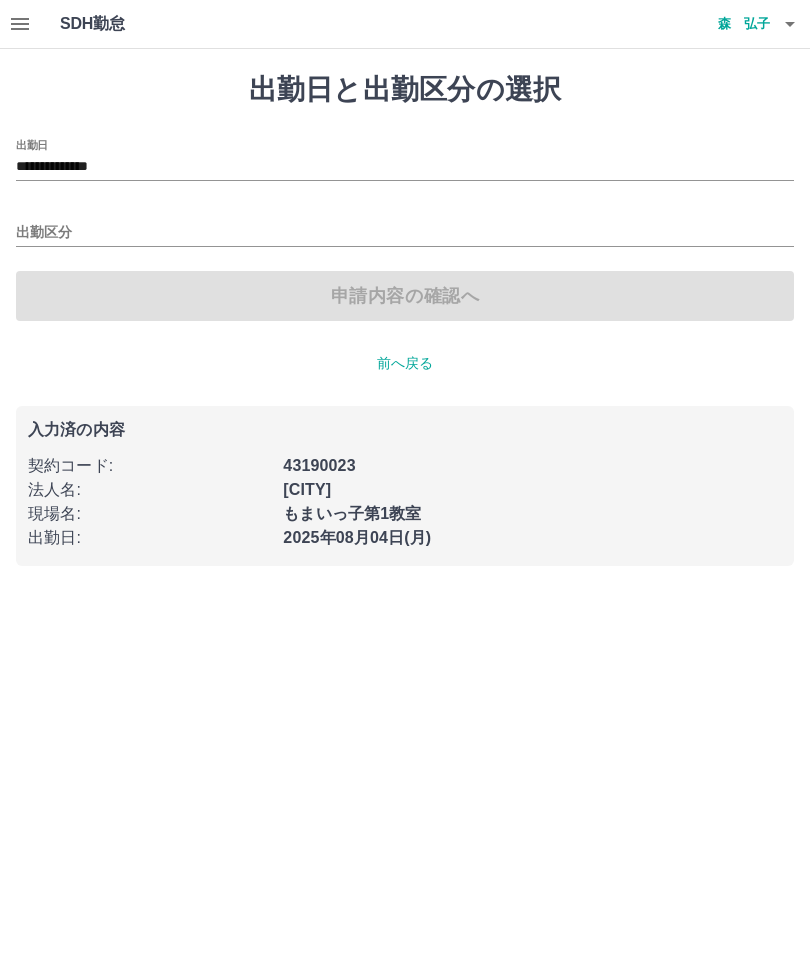 click on "出勤区分" at bounding box center [405, 233] 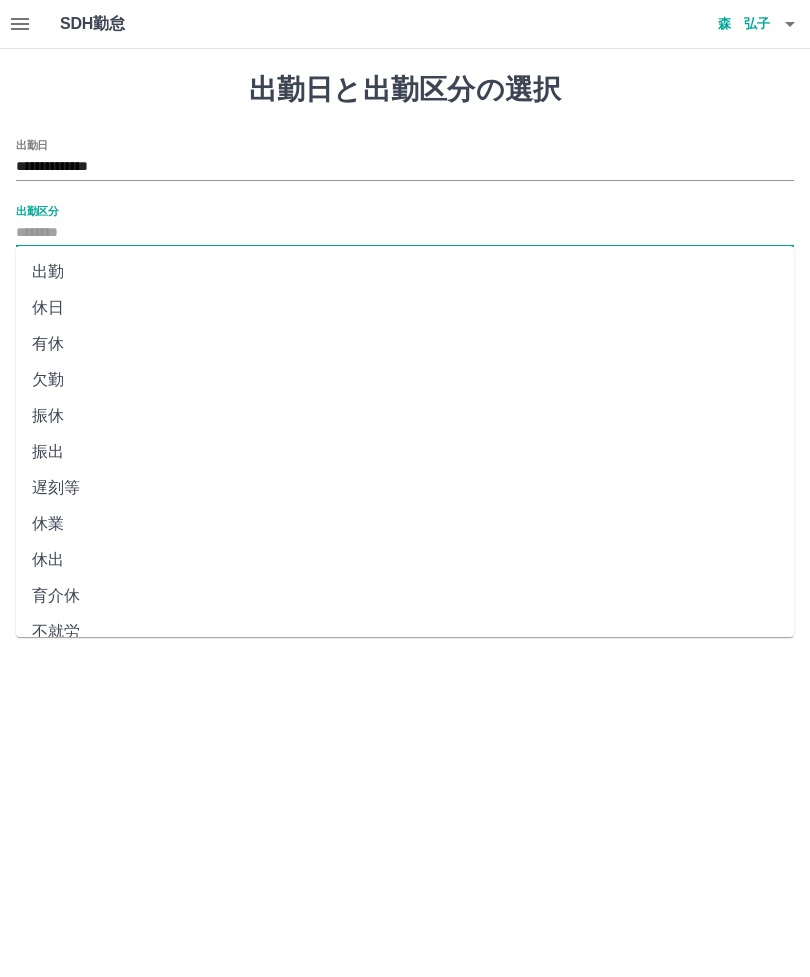 click on "出勤" at bounding box center [405, 272] 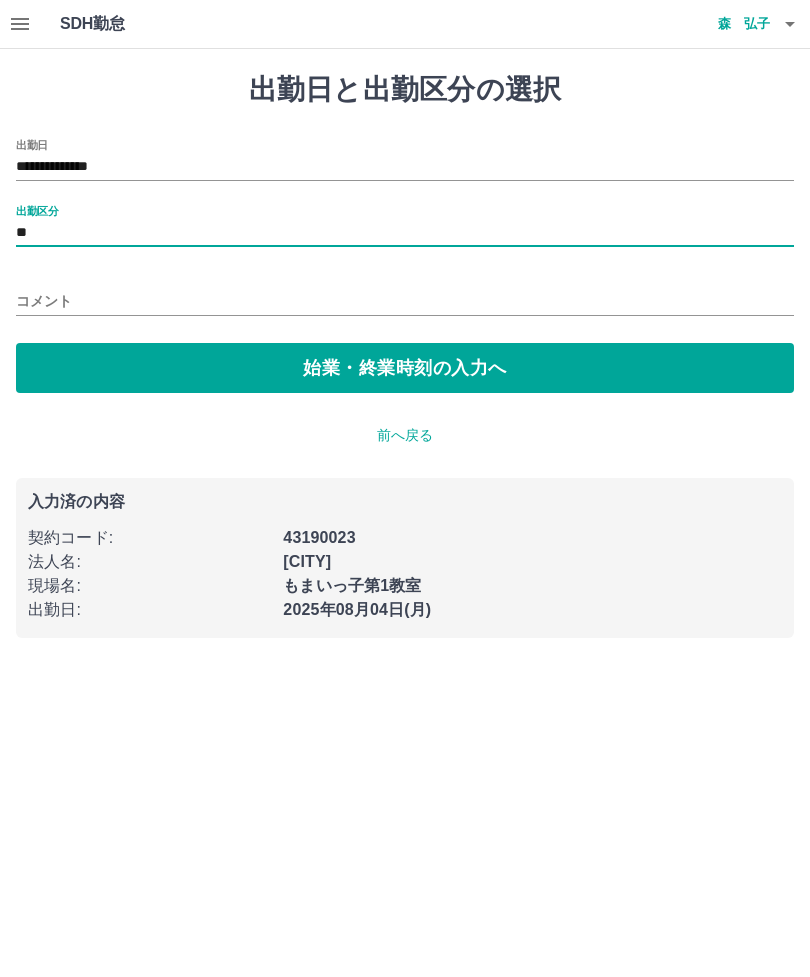 click on "始業・終業時刻の入力へ" at bounding box center [405, 368] 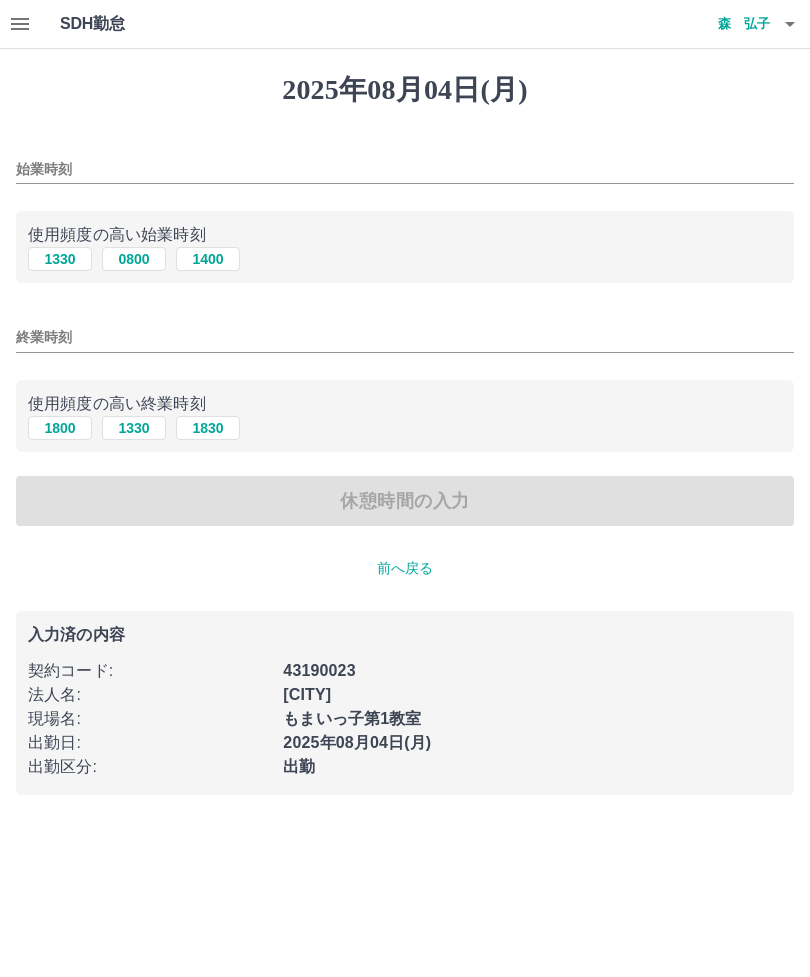 click on "1330" at bounding box center [60, 259] 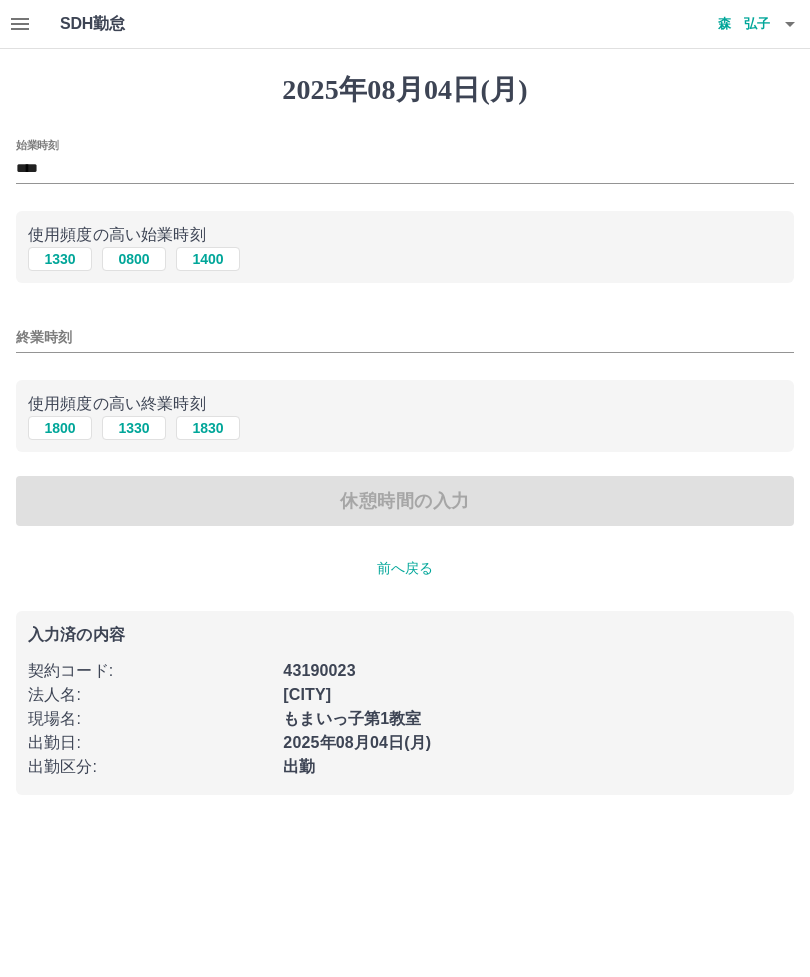 click on "1830" at bounding box center (208, 428) 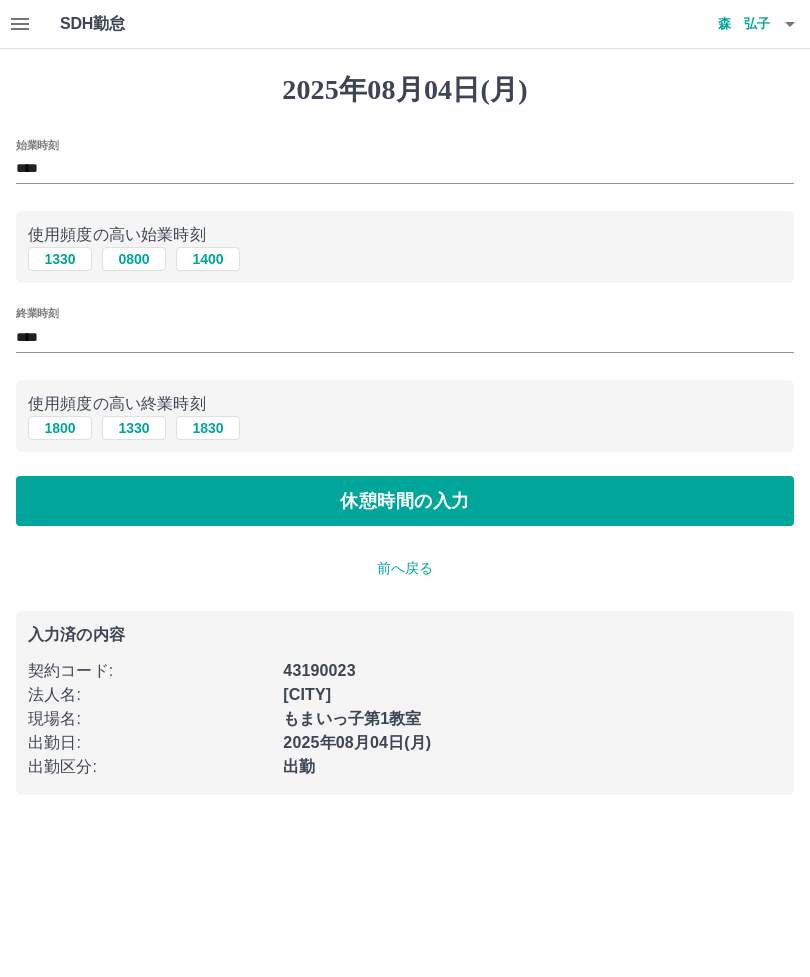 click on "休憩時間の入力" at bounding box center (405, 501) 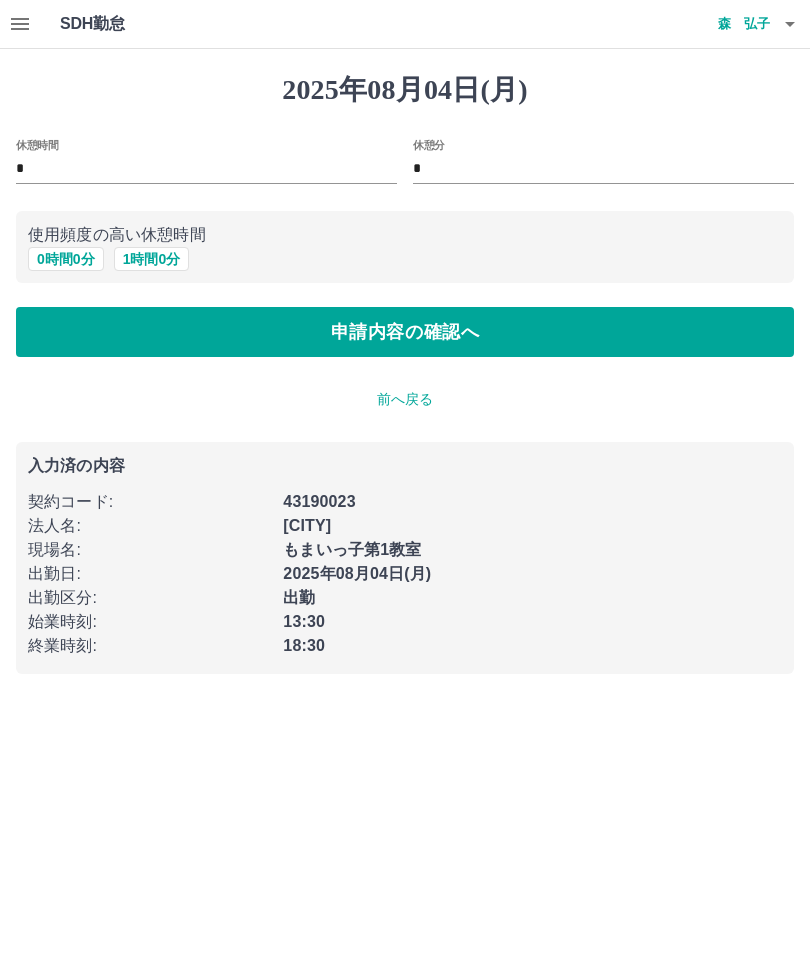click on "申請内容の確認へ" at bounding box center [405, 332] 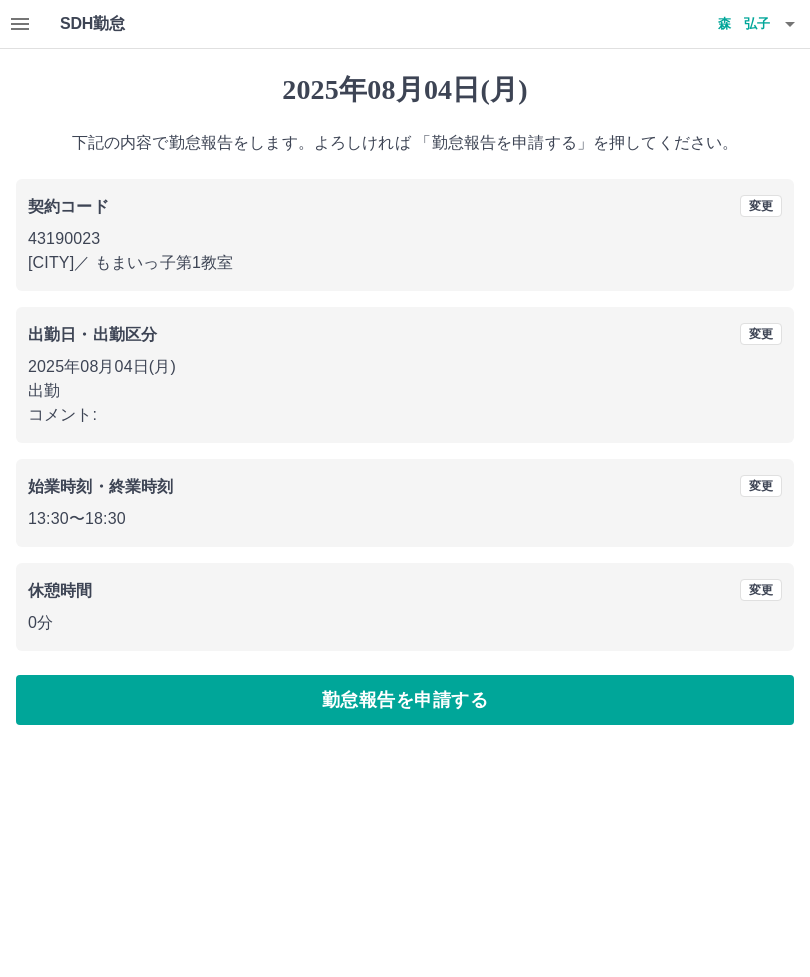 click on "勤怠報告を申請する" at bounding box center [405, 700] 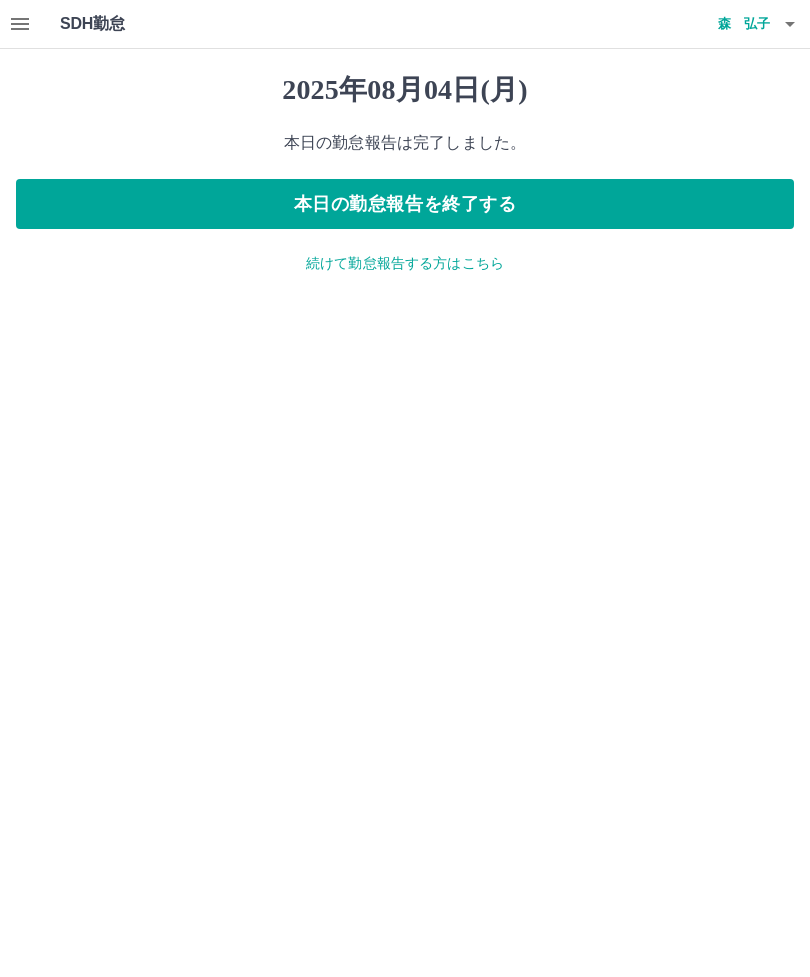 click on "本日の勤怠報告を終了する" at bounding box center (405, 204) 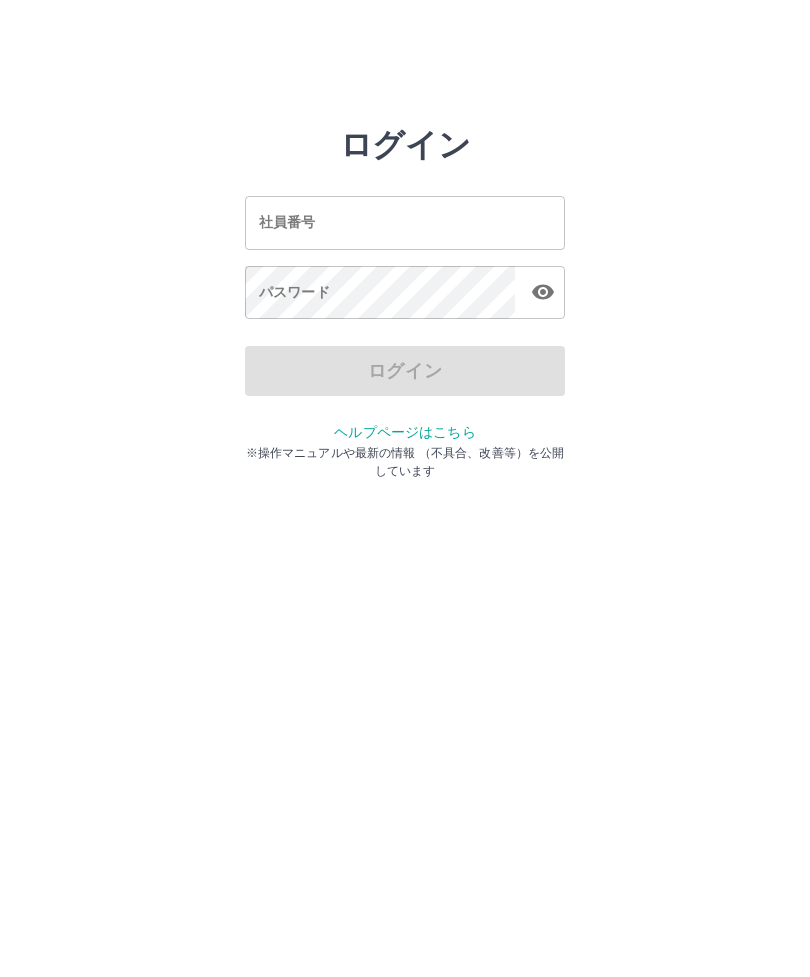 scroll, scrollTop: 0, scrollLeft: 0, axis: both 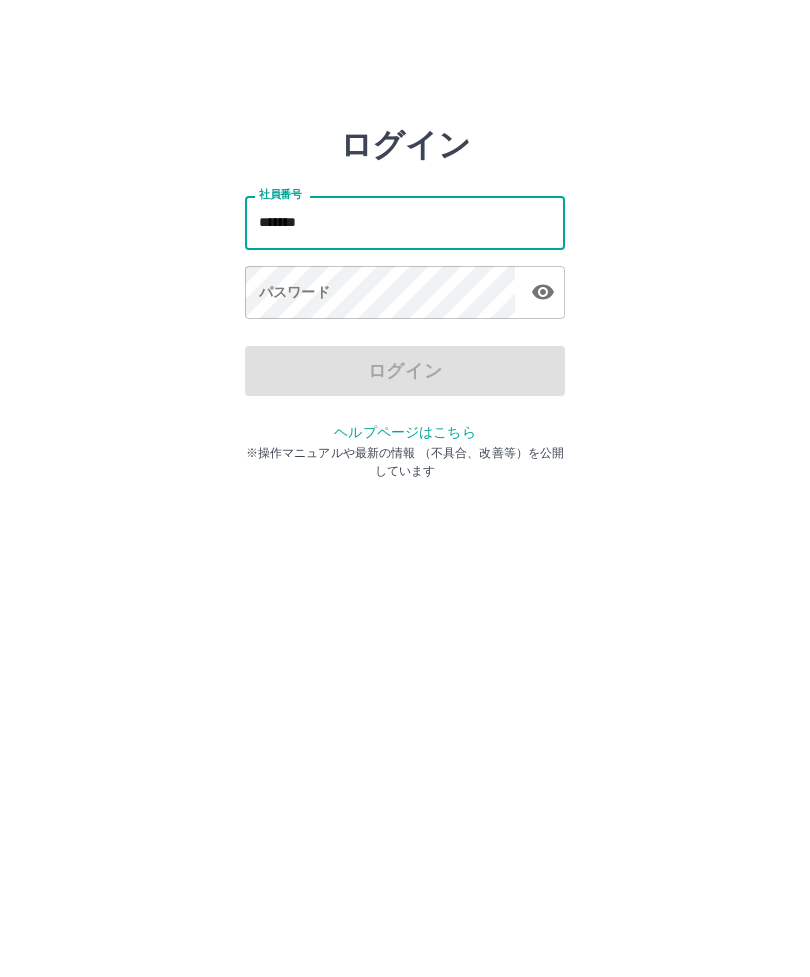 type on "*******" 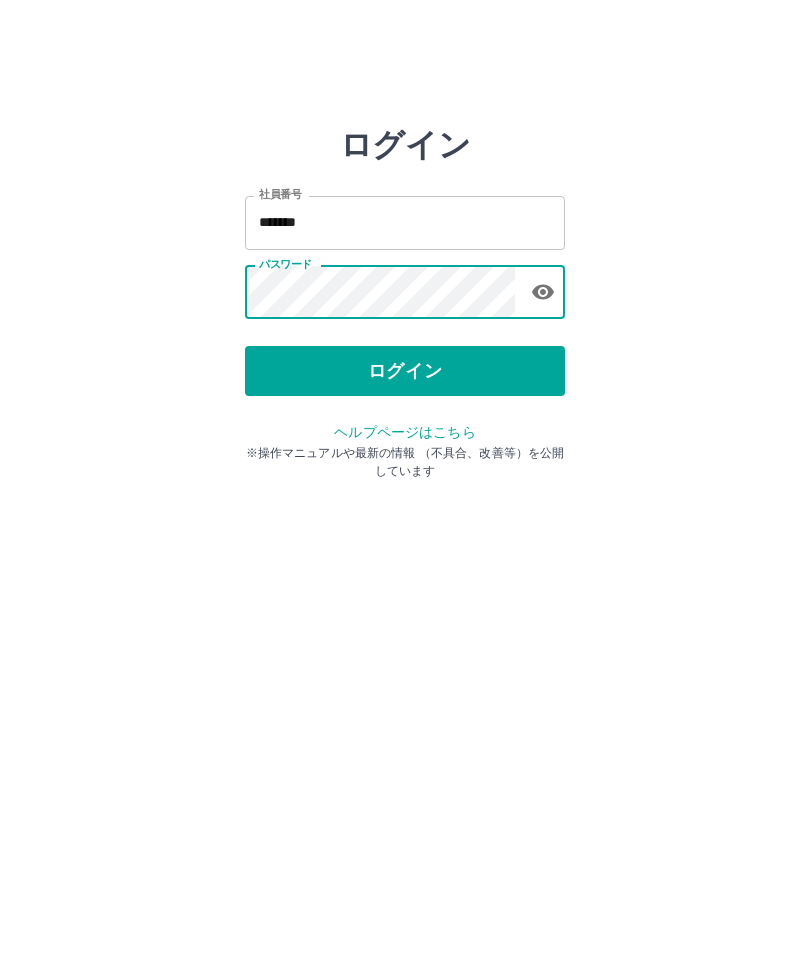 click on "ログイン" at bounding box center (405, 371) 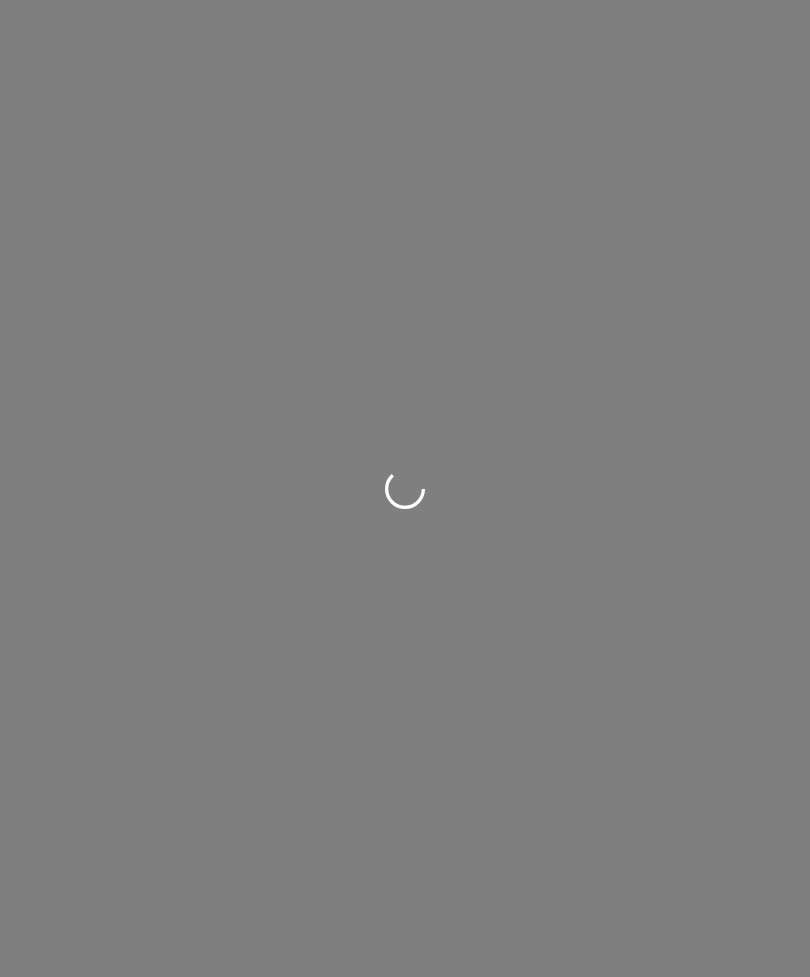 scroll, scrollTop: 0, scrollLeft: 0, axis: both 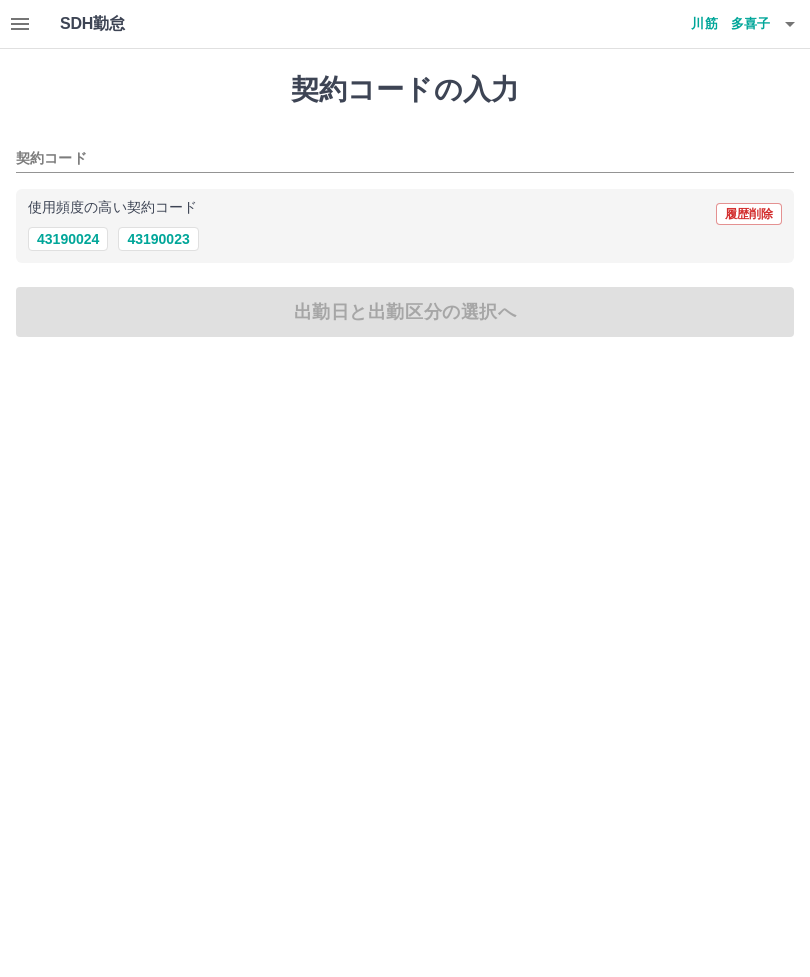 click on "43190023" at bounding box center [158, 239] 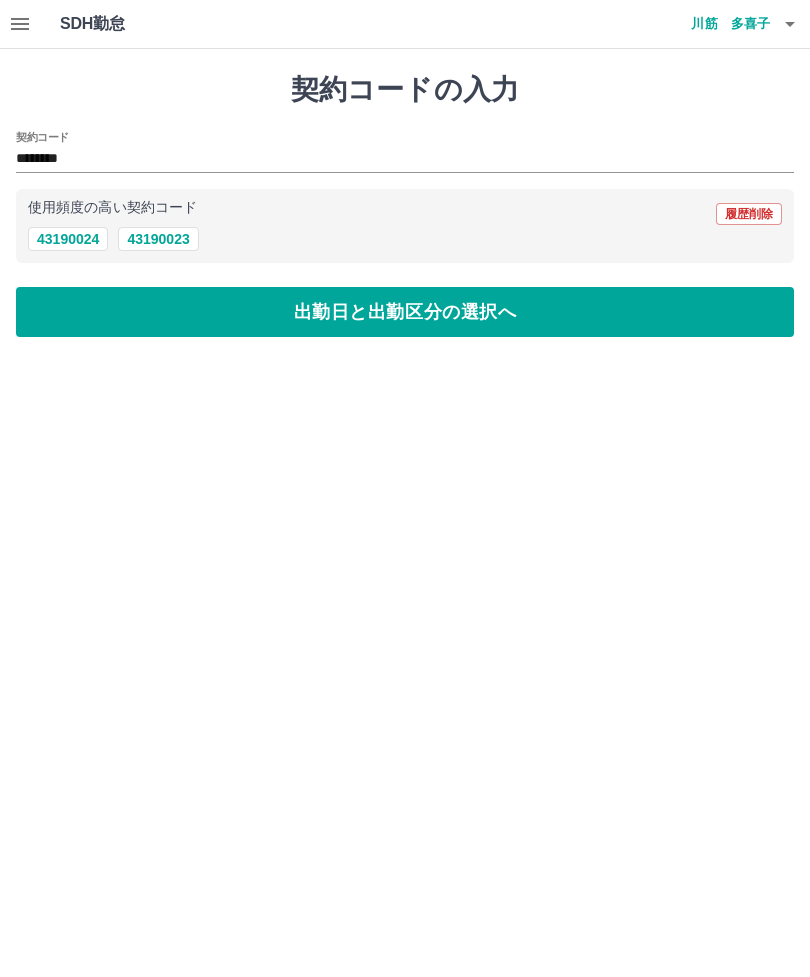 click on "出勤日と出勤区分の選択へ" at bounding box center (405, 312) 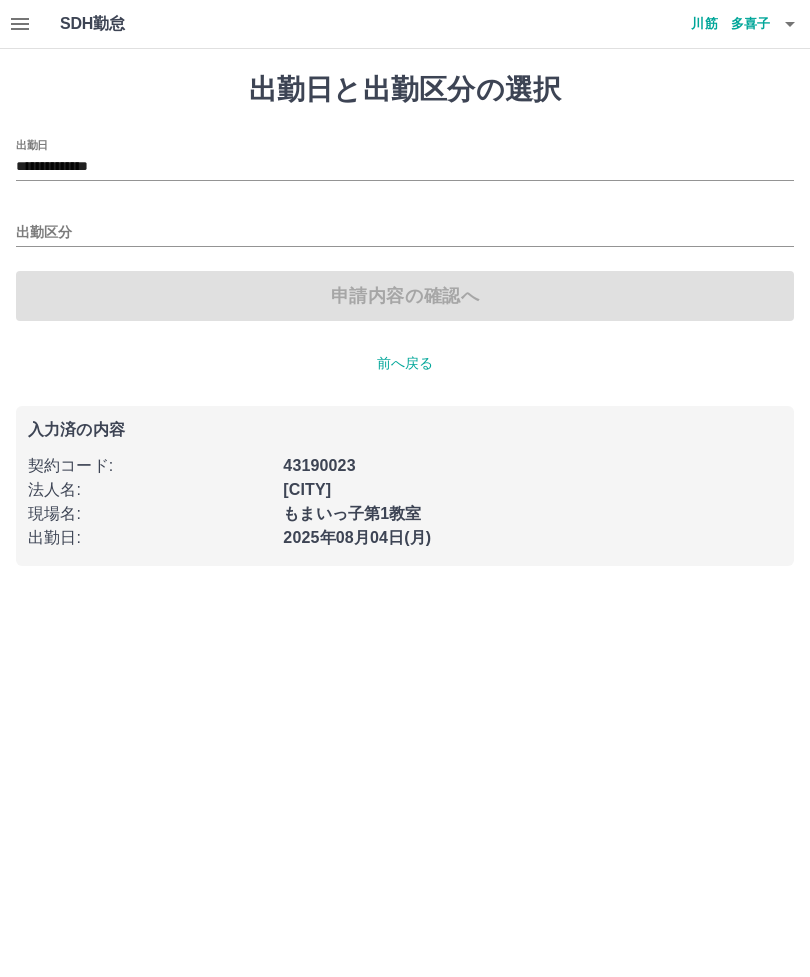 click on "出勤区分" at bounding box center [405, 233] 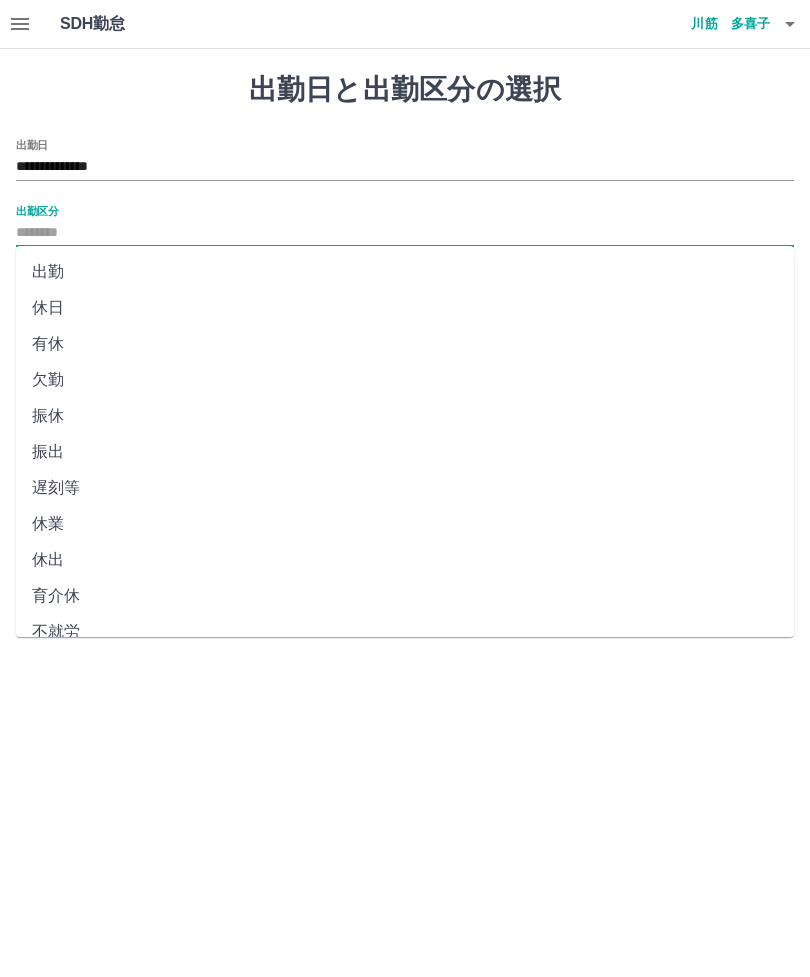 click on "出勤" at bounding box center [405, 272] 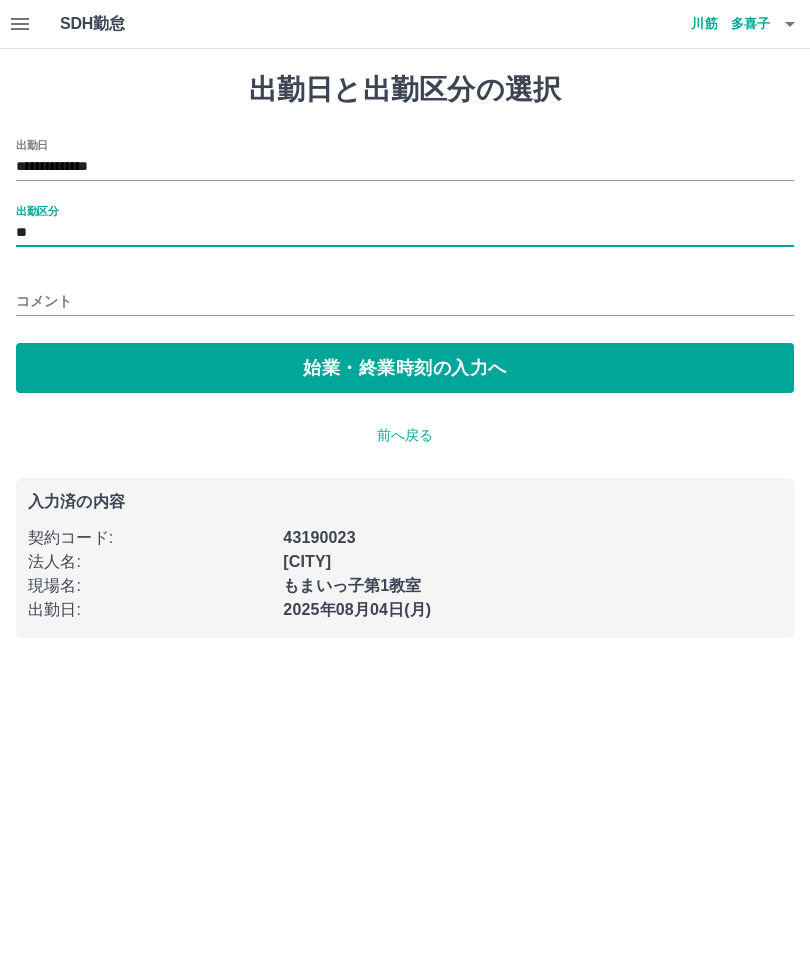 click on "始業・終業時刻の入力へ" at bounding box center (405, 368) 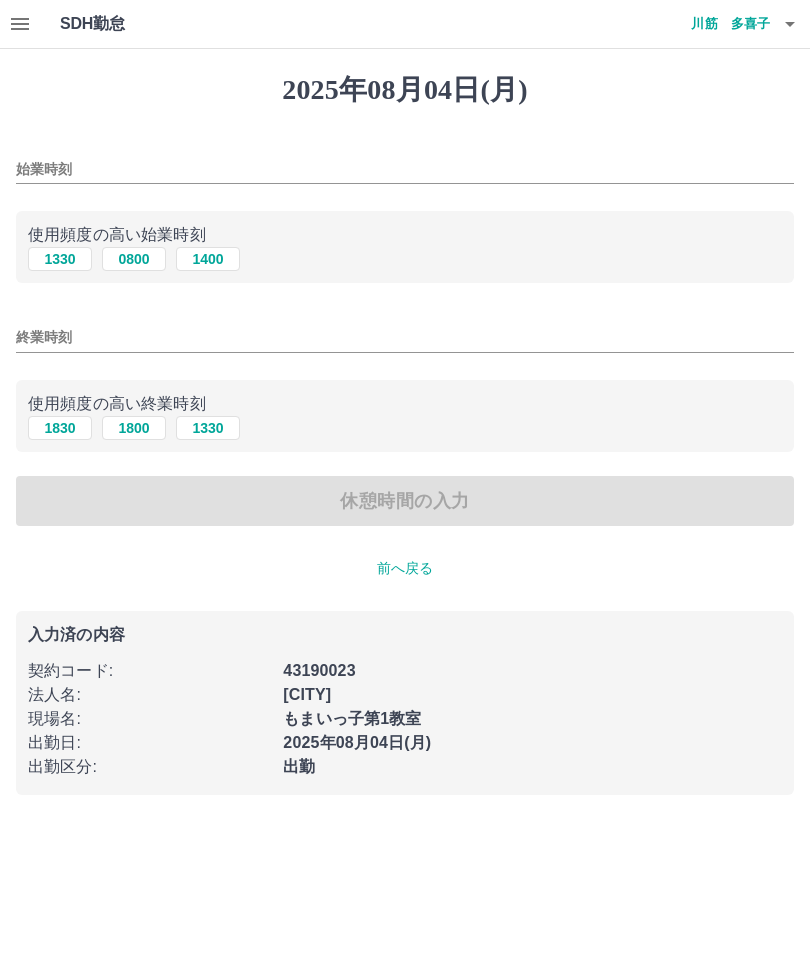 click on "1330" at bounding box center (60, 259) 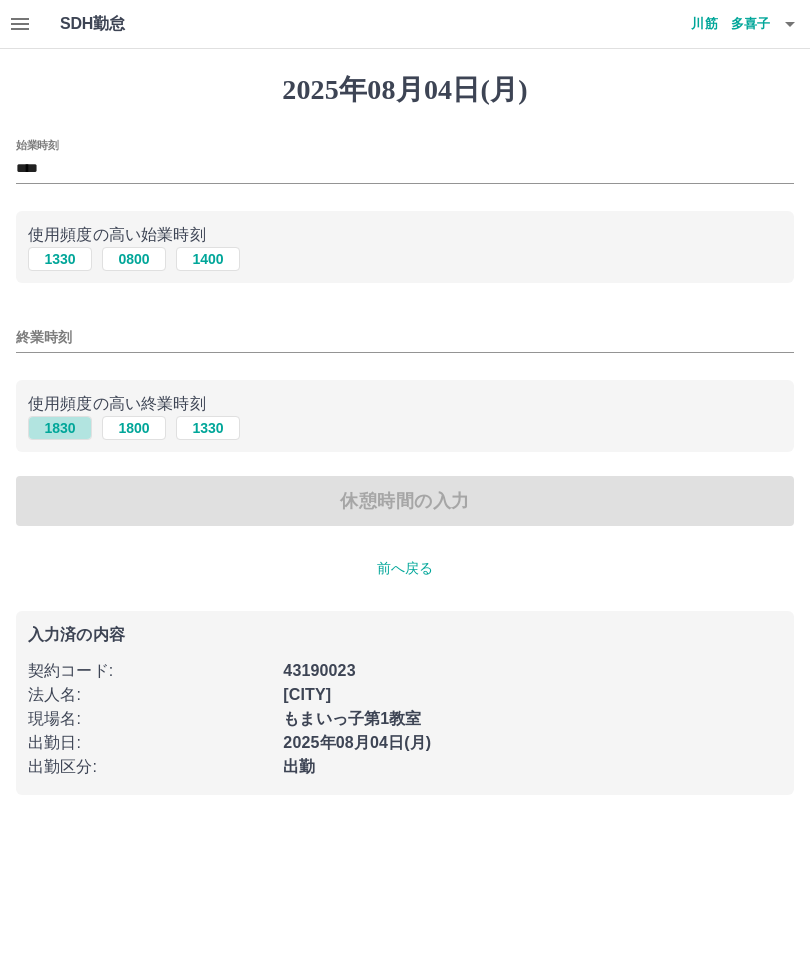 click on "1830" at bounding box center (60, 428) 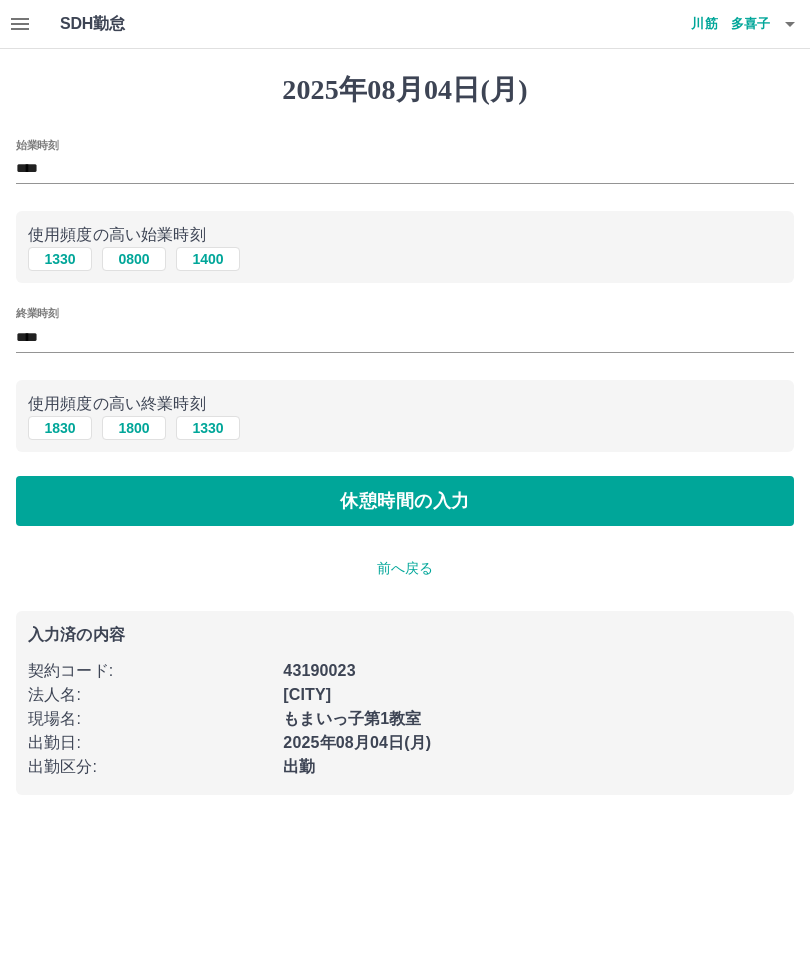 click on "休憩時間の入力" at bounding box center [405, 501] 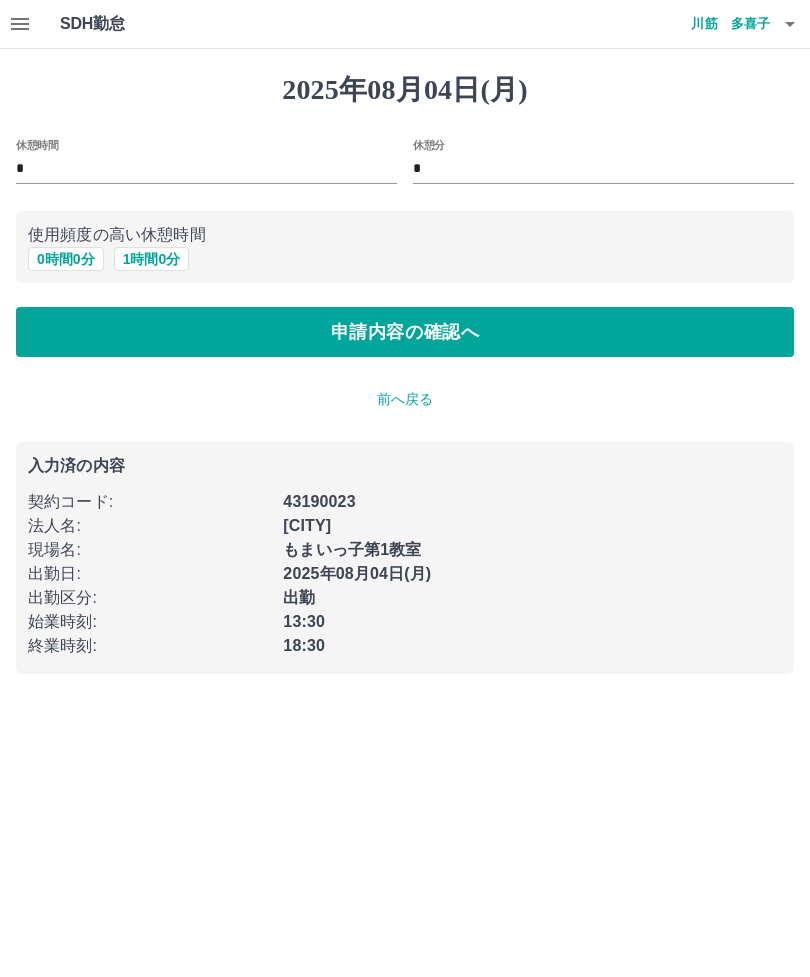 click on "申請内容の確認へ" at bounding box center [405, 332] 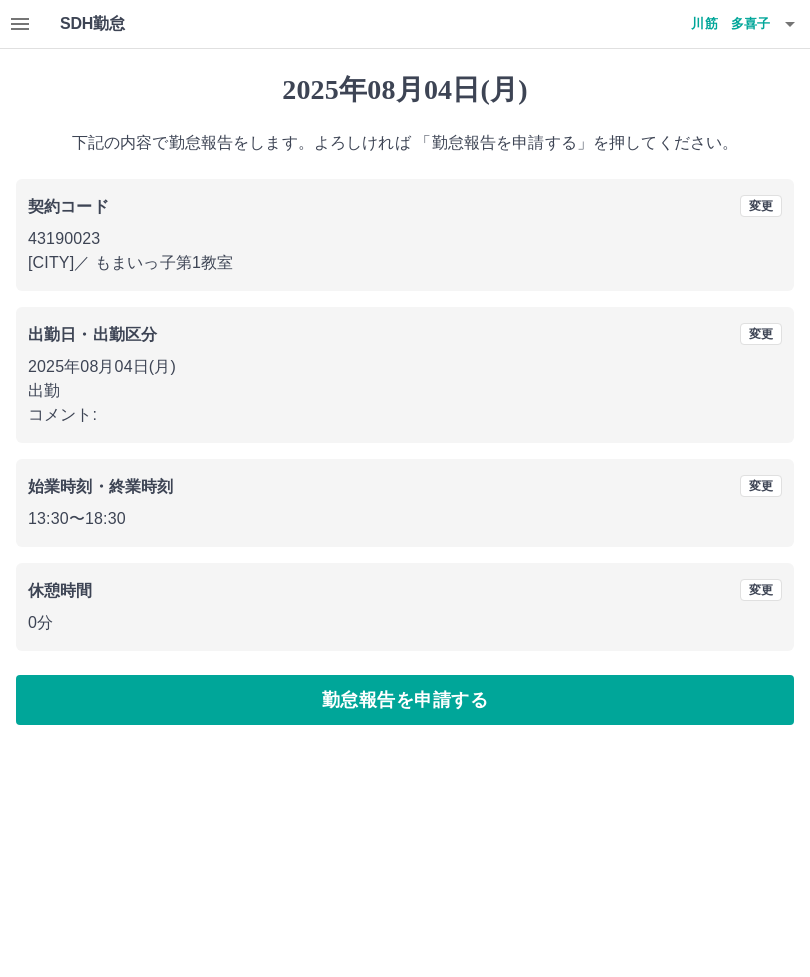 click on "勤怠報告を申請する" at bounding box center [405, 700] 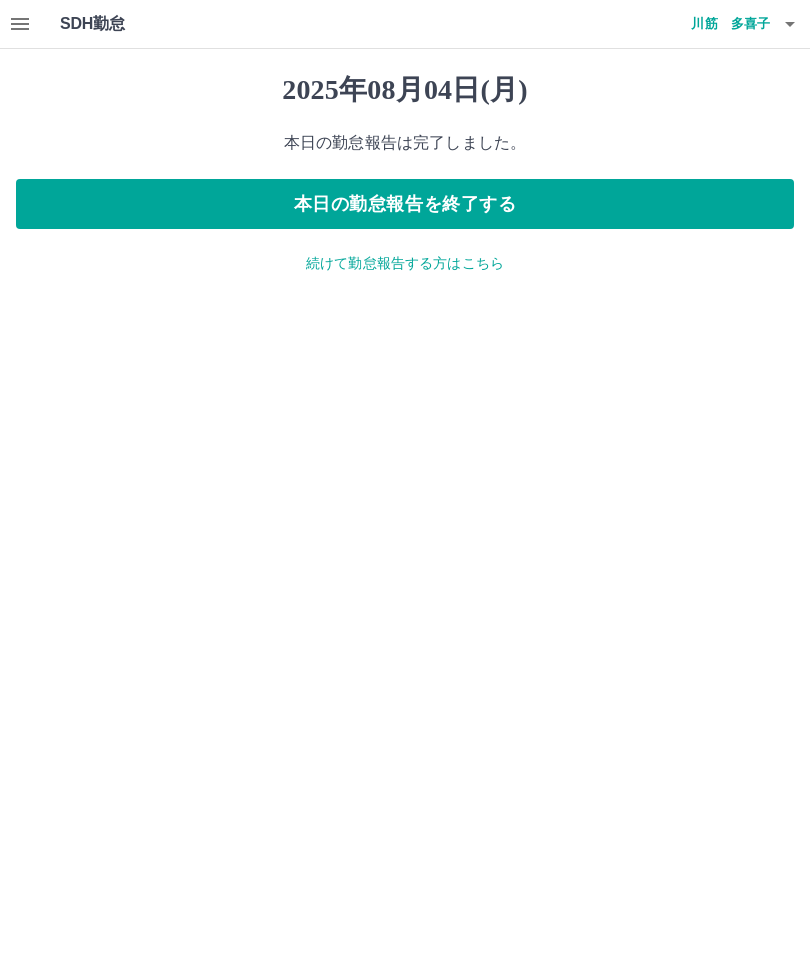 click on "本日の勤怠報告を終了する" at bounding box center (405, 204) 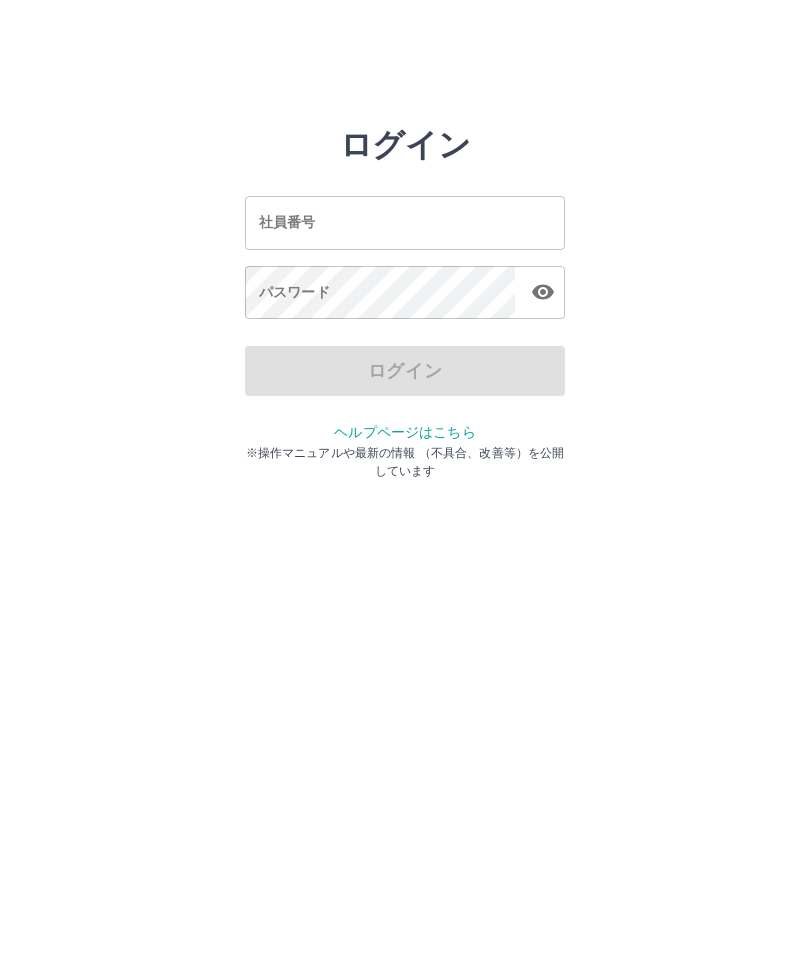 scroll, scrollTop: 0, scrollLeft: 0, axis: both 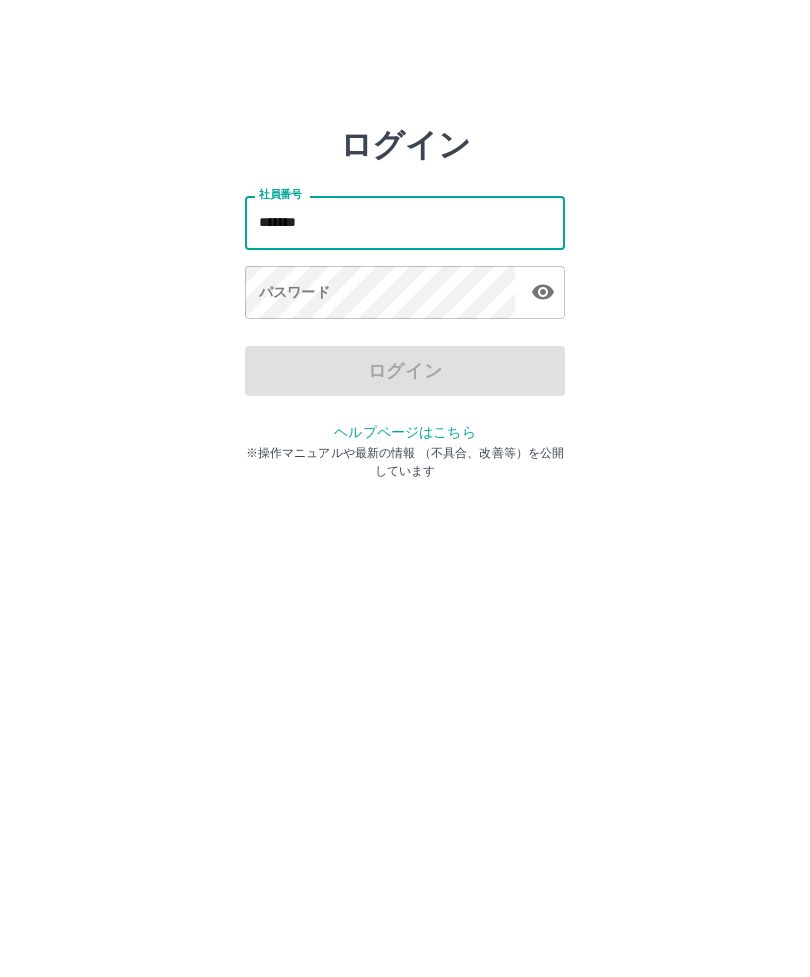 type on "*******" 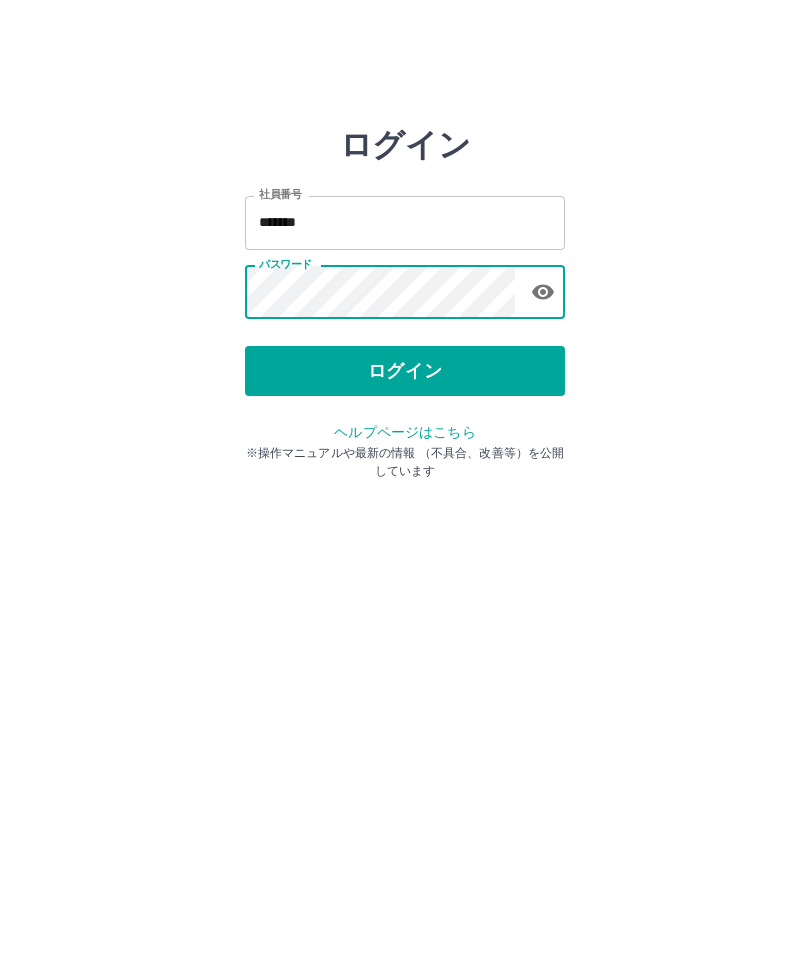 click on "ログイン" at bounding box center (405, 371) 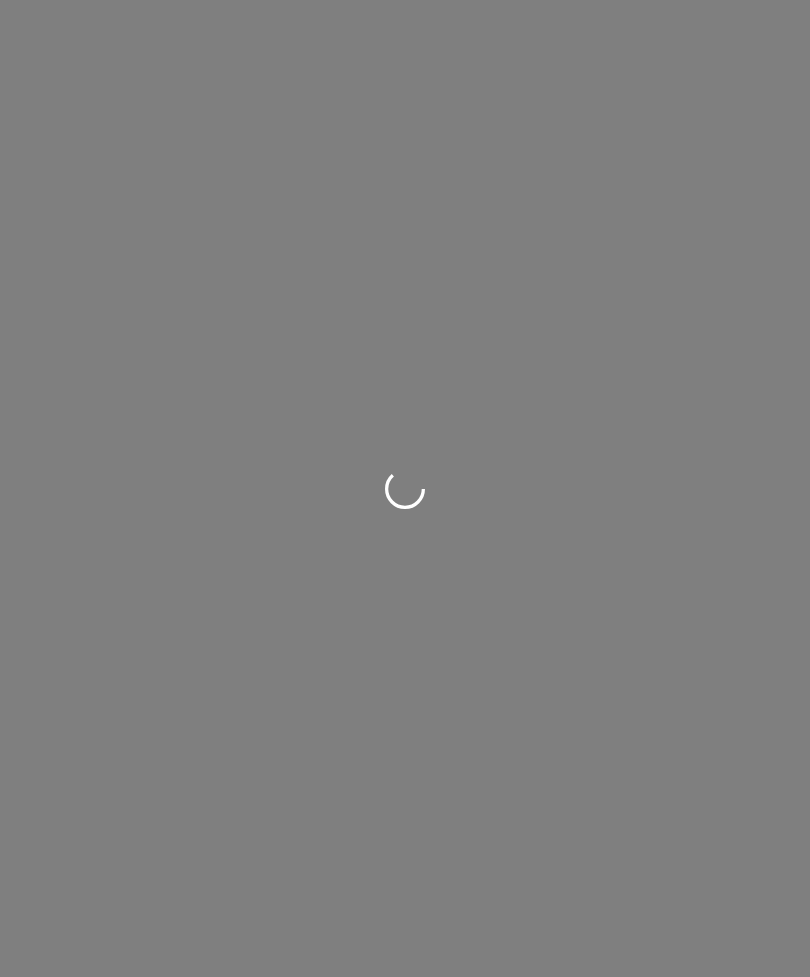 scroll, scrollTop: 0, scrollLeft: 0, axis: both 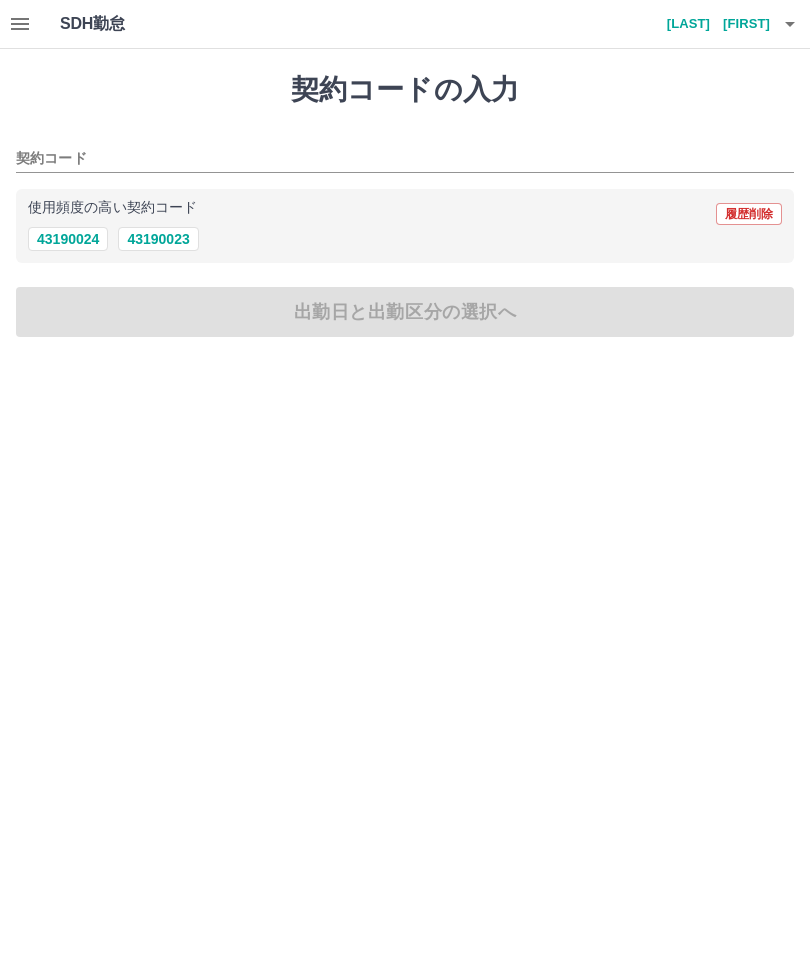 click on "43190023" at bounding box center [158, 239] 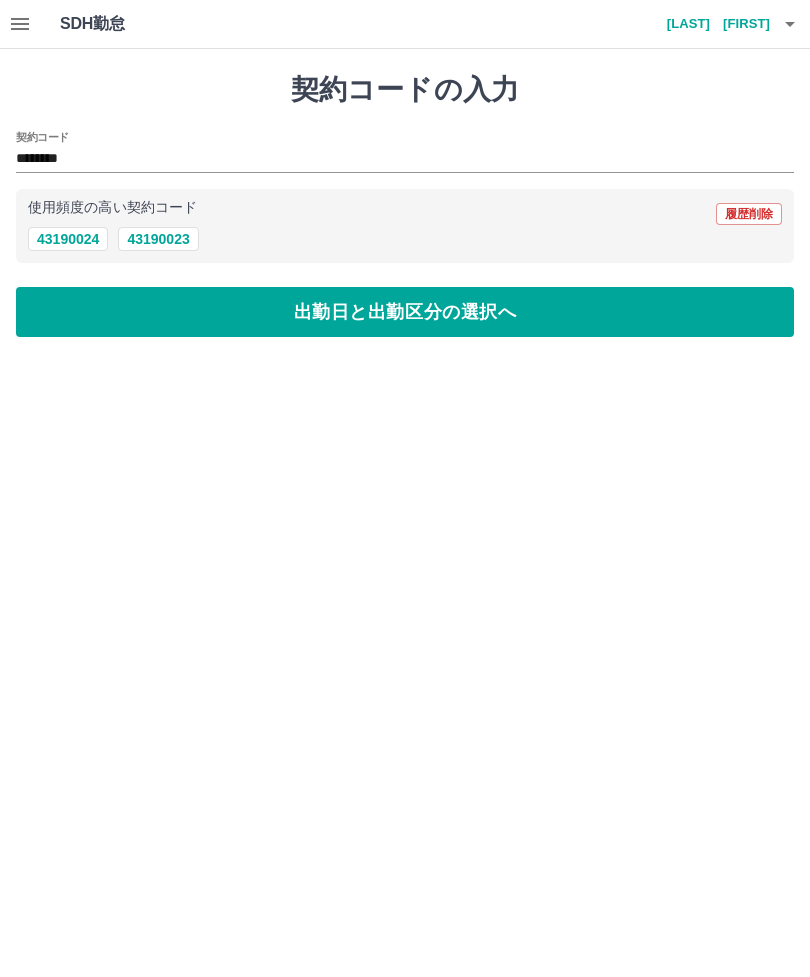 click on "出勤日と出勤区分の選択へ" at bounding box center (405, 312) 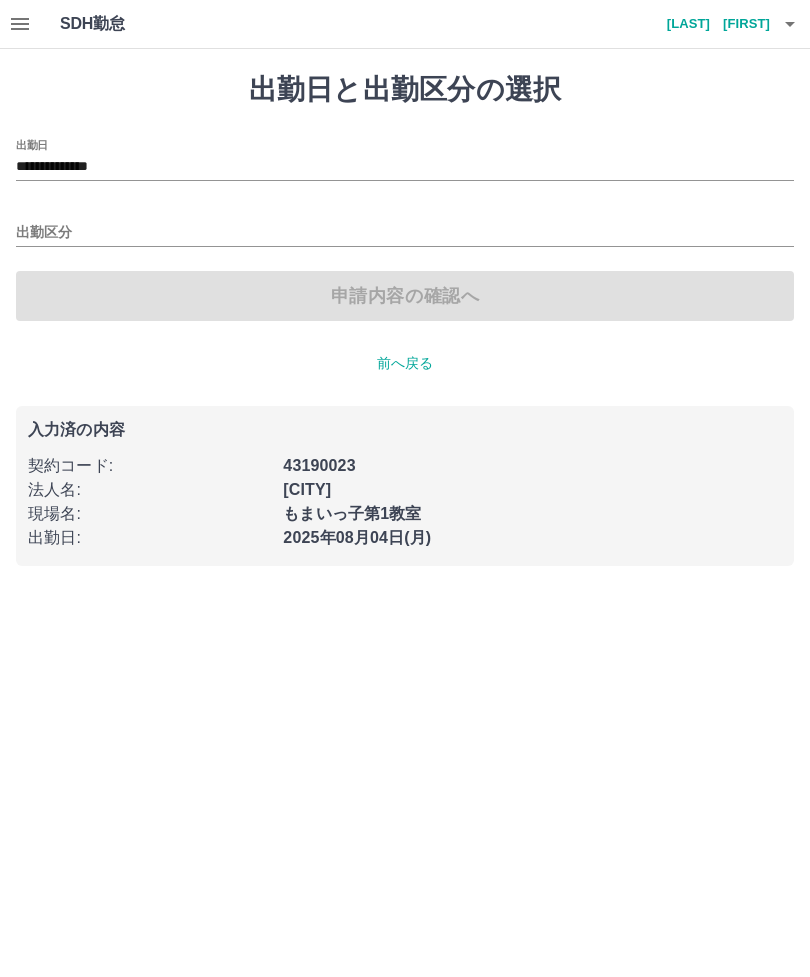 click on "出勤区分" at bounding box center [405, 233] 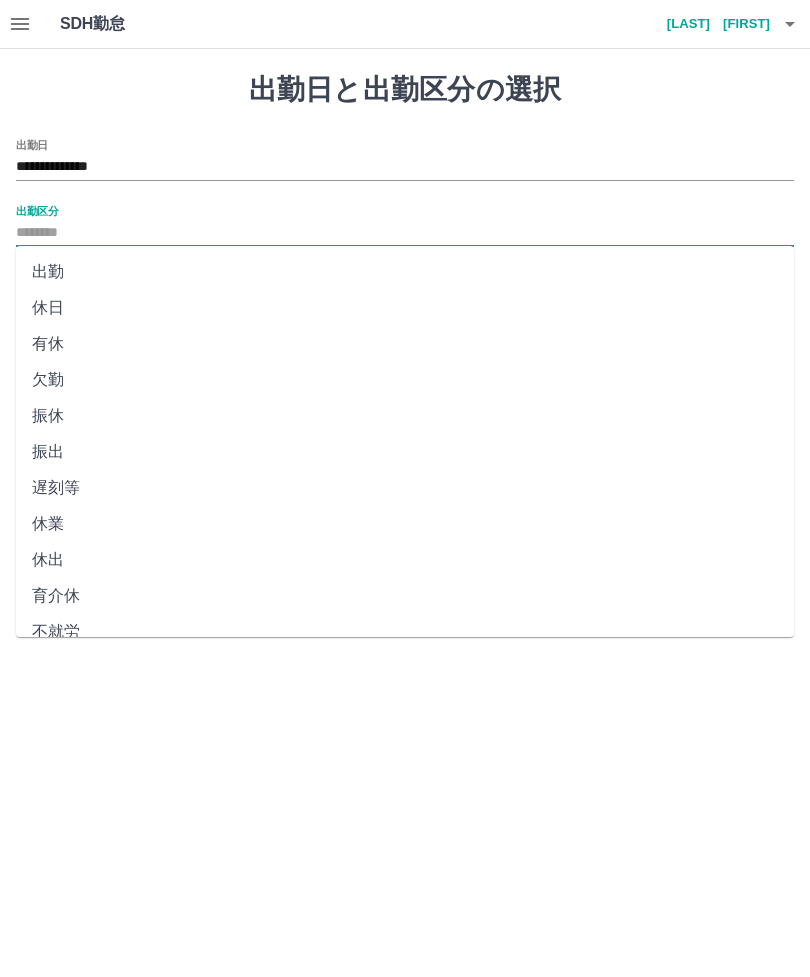 click on "出勤" at bounding box center (405, 272) 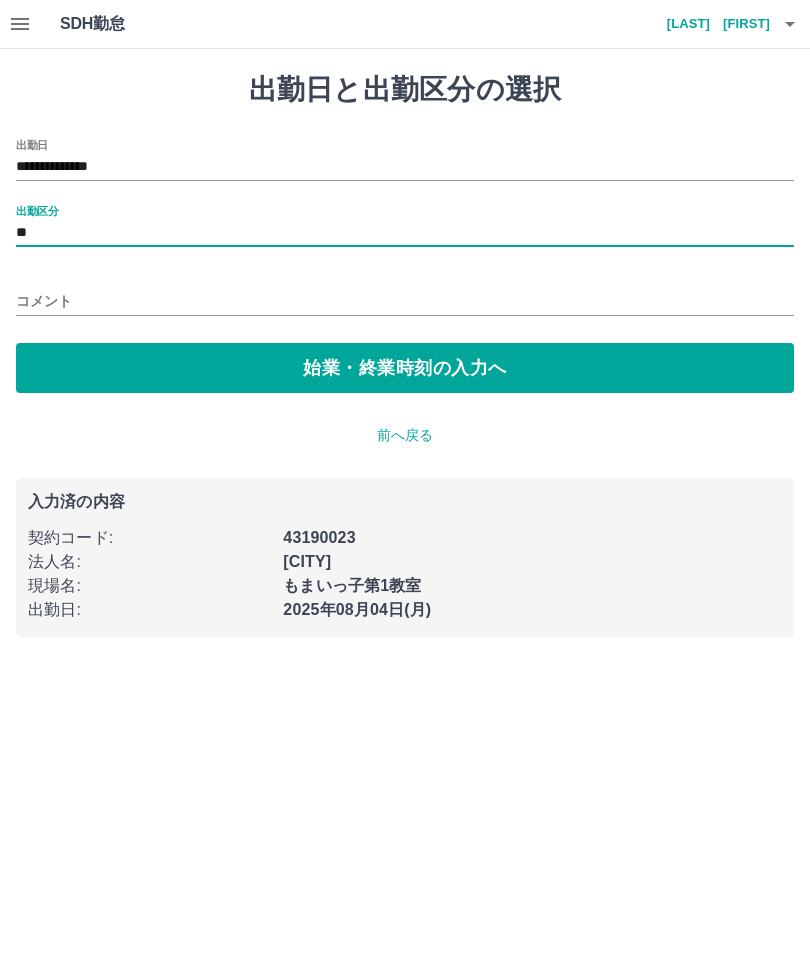 click on "始業・終業時刻の入力へ" at bounding box center (405, 368) 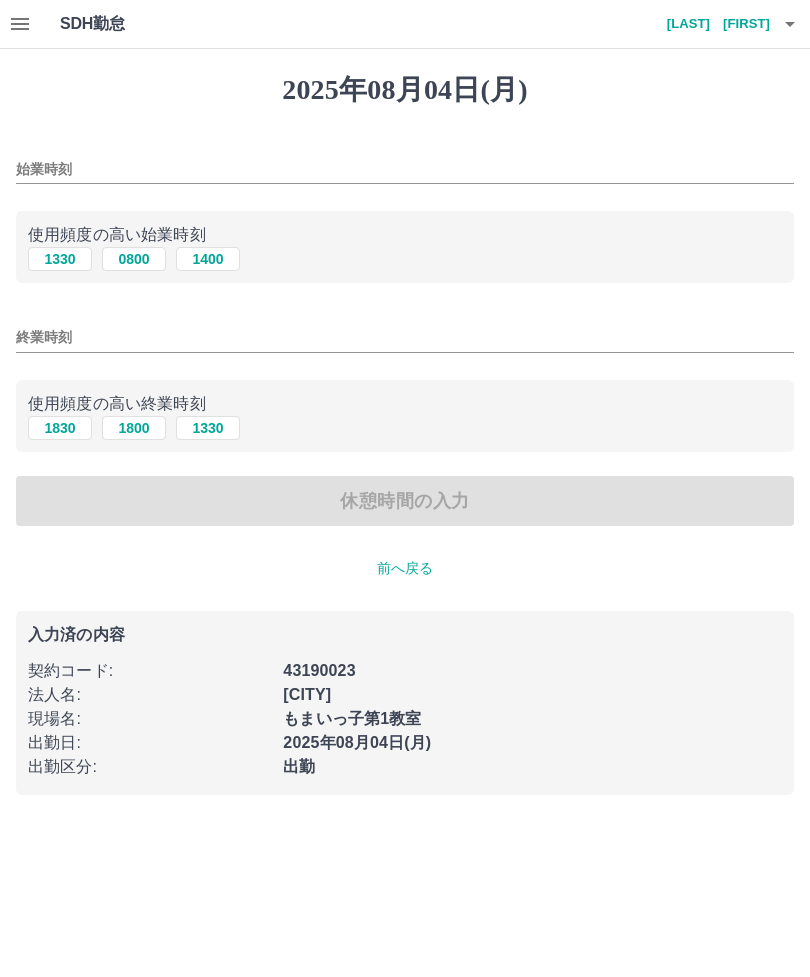 click on "1330" at bounding box center (60, 259) 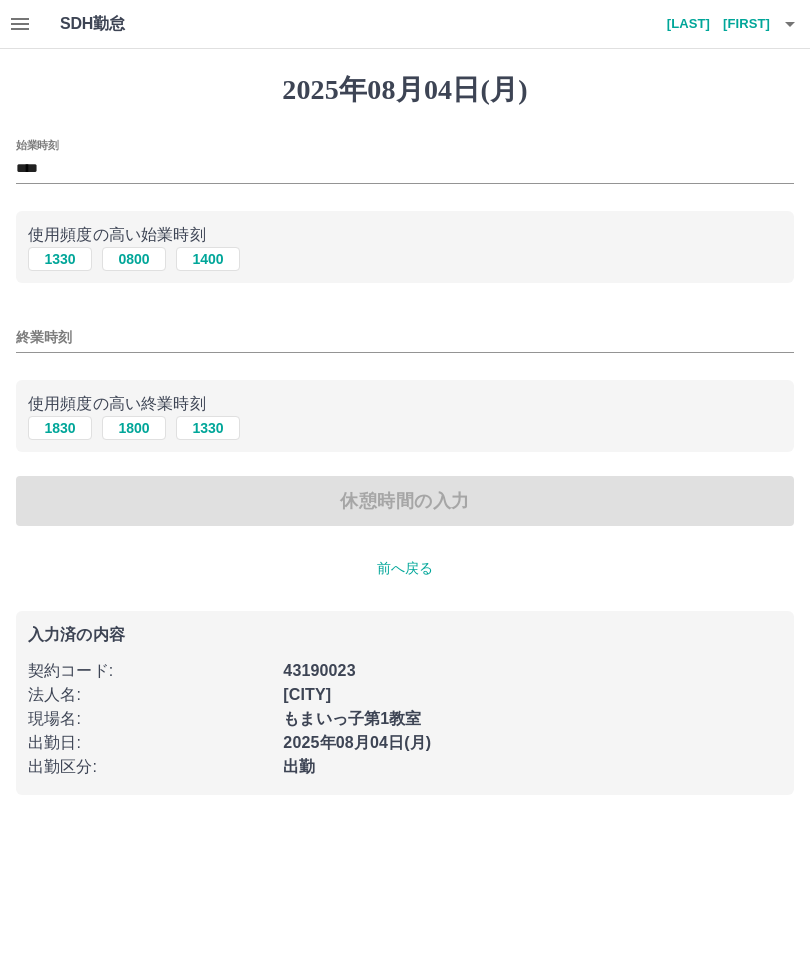 click on "1830" at bounding box center [60, 428] 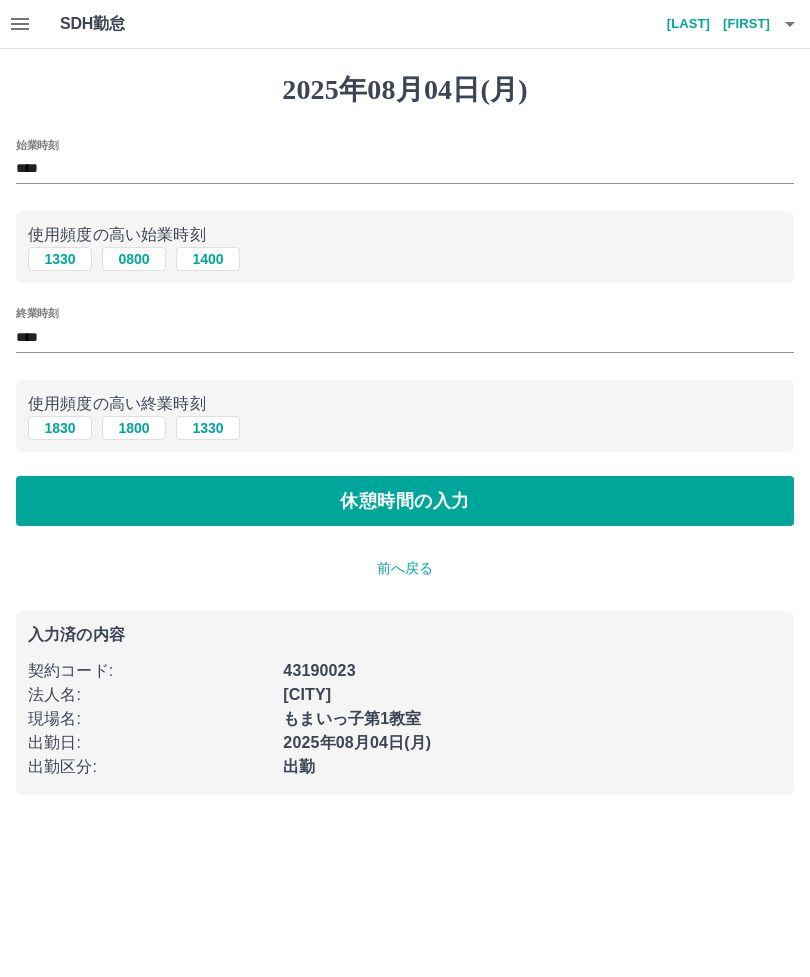 click on "休憩時間の入力" at bounding box center (405, 501) 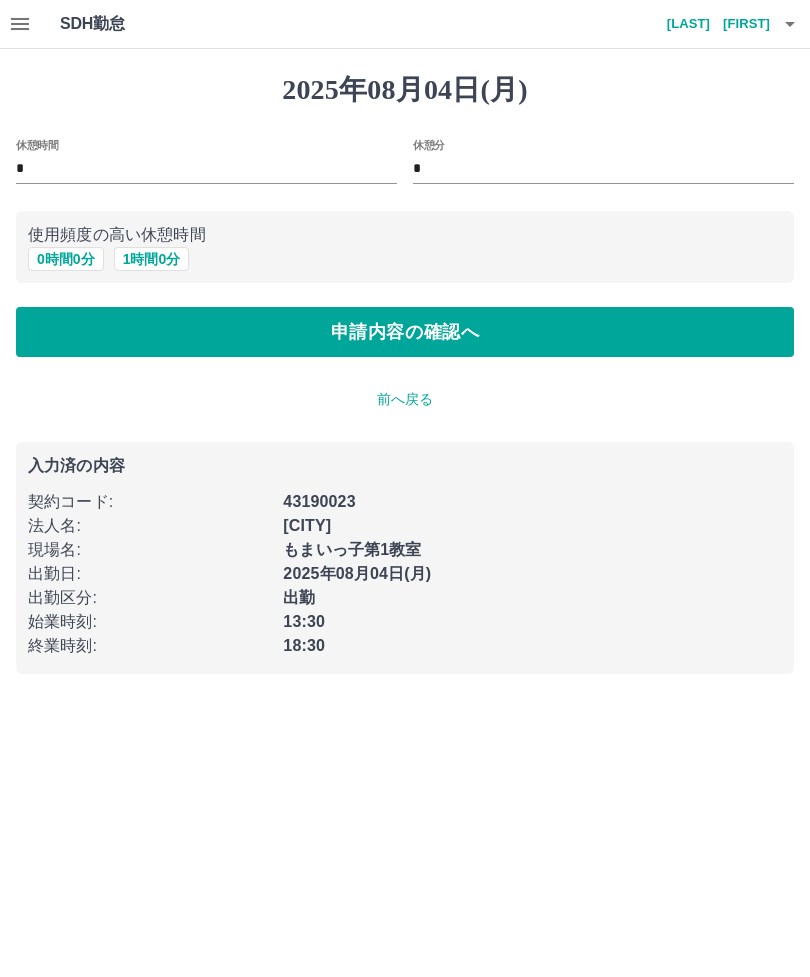 click on "0 時間 0 分" at bounding box center (66, 259) 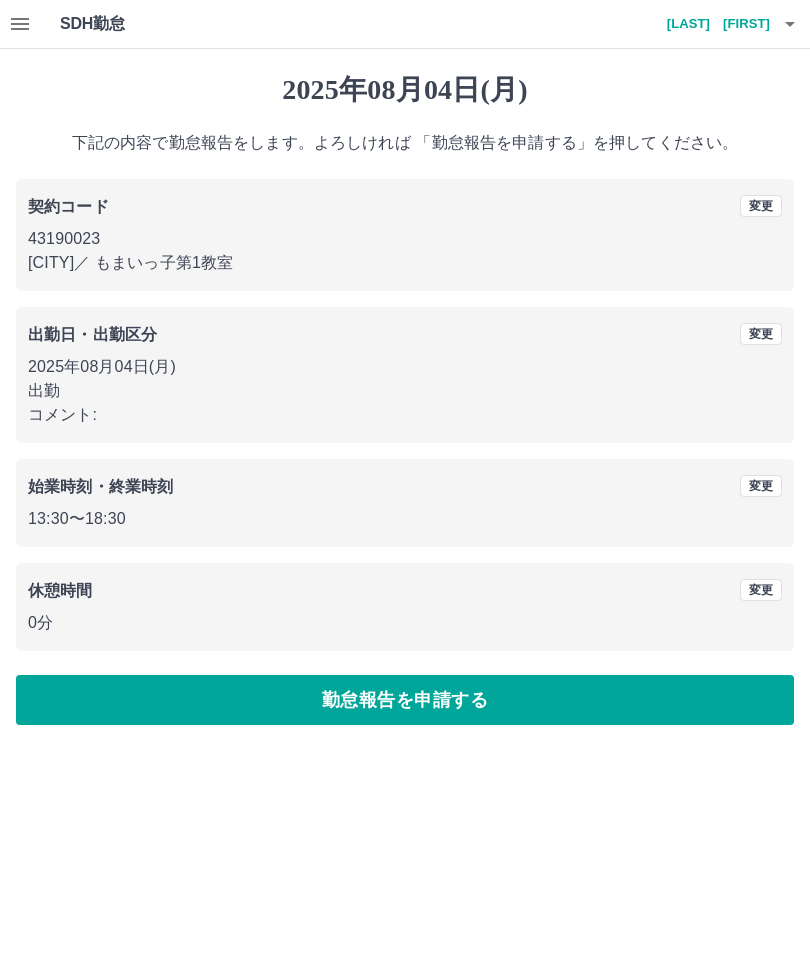 click on "勤怠報告を申請する" at bounding box center (405, 700) 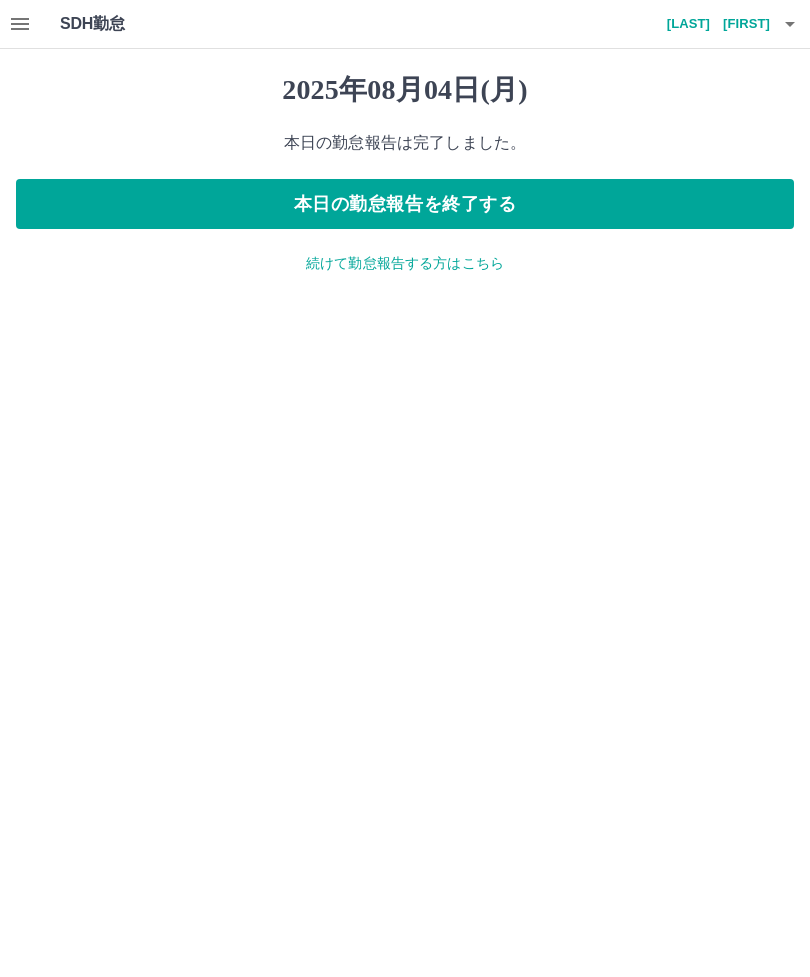 click on "本日の勤怠報告を終了する" at bounding box center (405, 204) 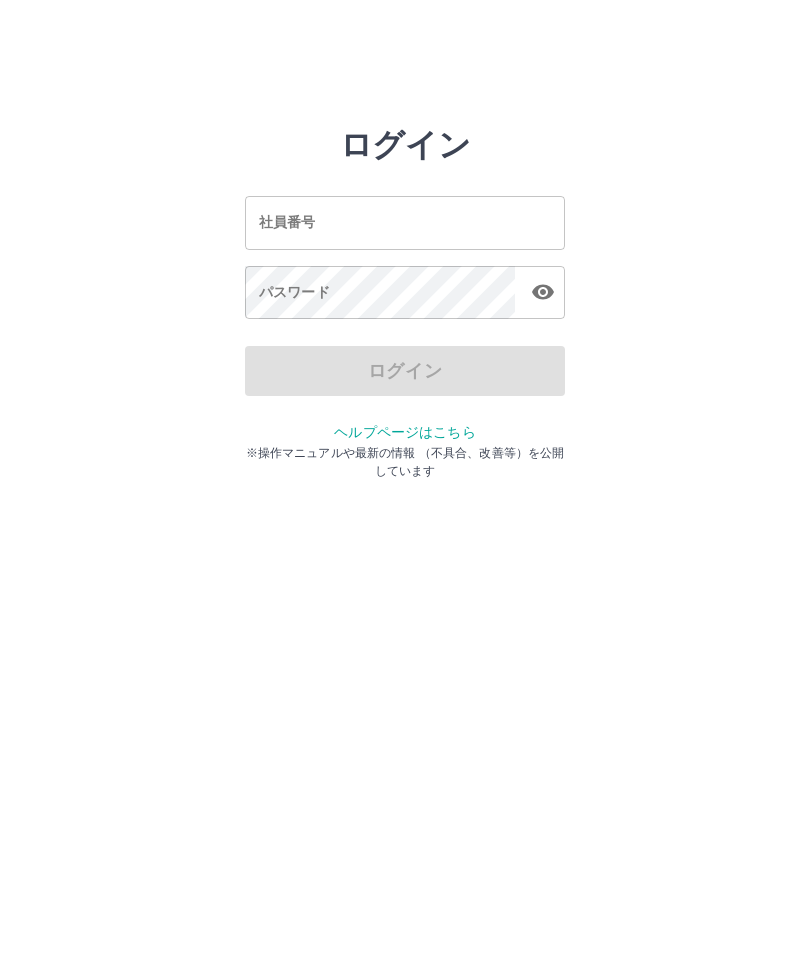 scroll, scrollTop: 0, scrollLeft: 0, axis: both 